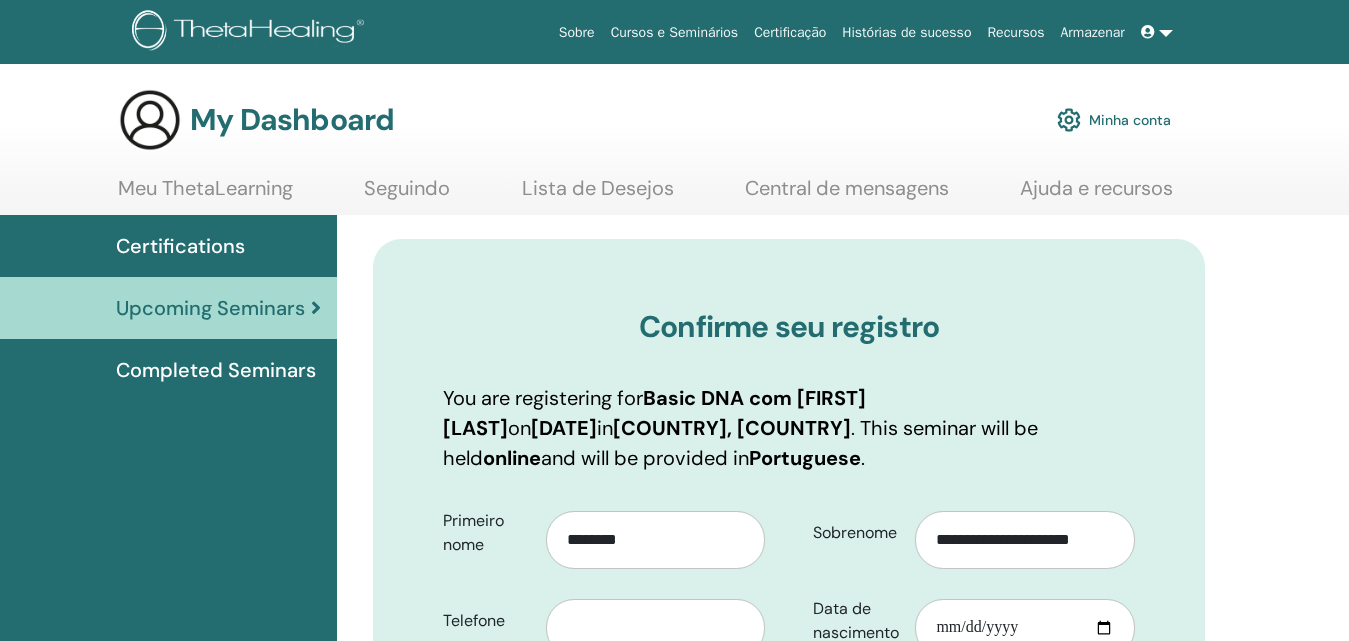 scroll, scrollTop: 0, scrollLeft: 0, axis: both 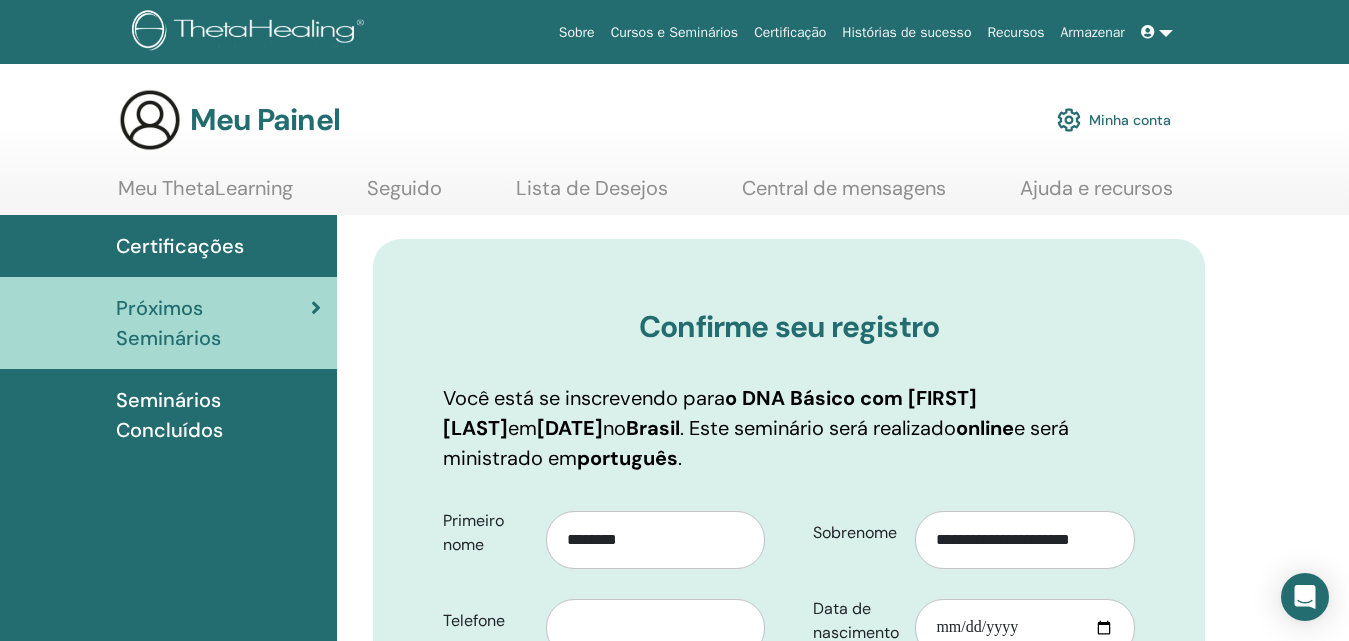 click on "Você está se inscrevendo para  o DNA Básico com Renata Queiroz  em  11 de agosto de 2025  no  Brasil  . Este seminário será realizado  online
e será ministrado em  português  ." at bounding box center (789, 428) 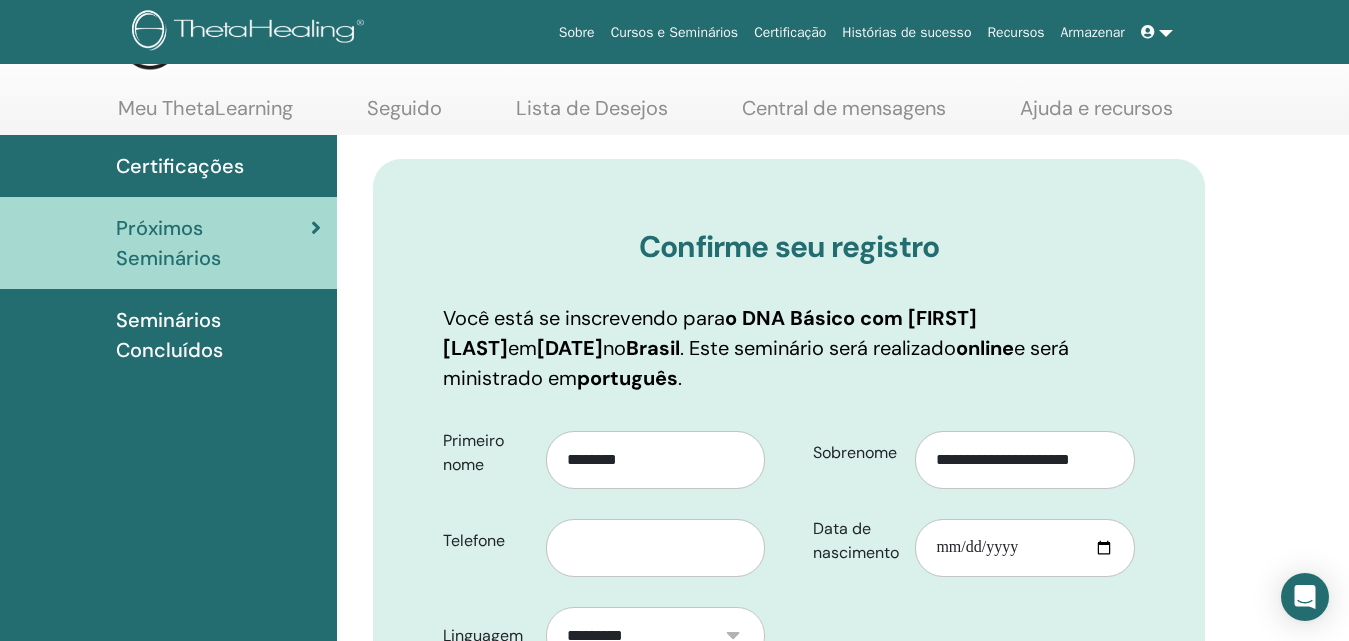 scroll, scrollTop: 120, scrollLeft: 0, axis: vertical 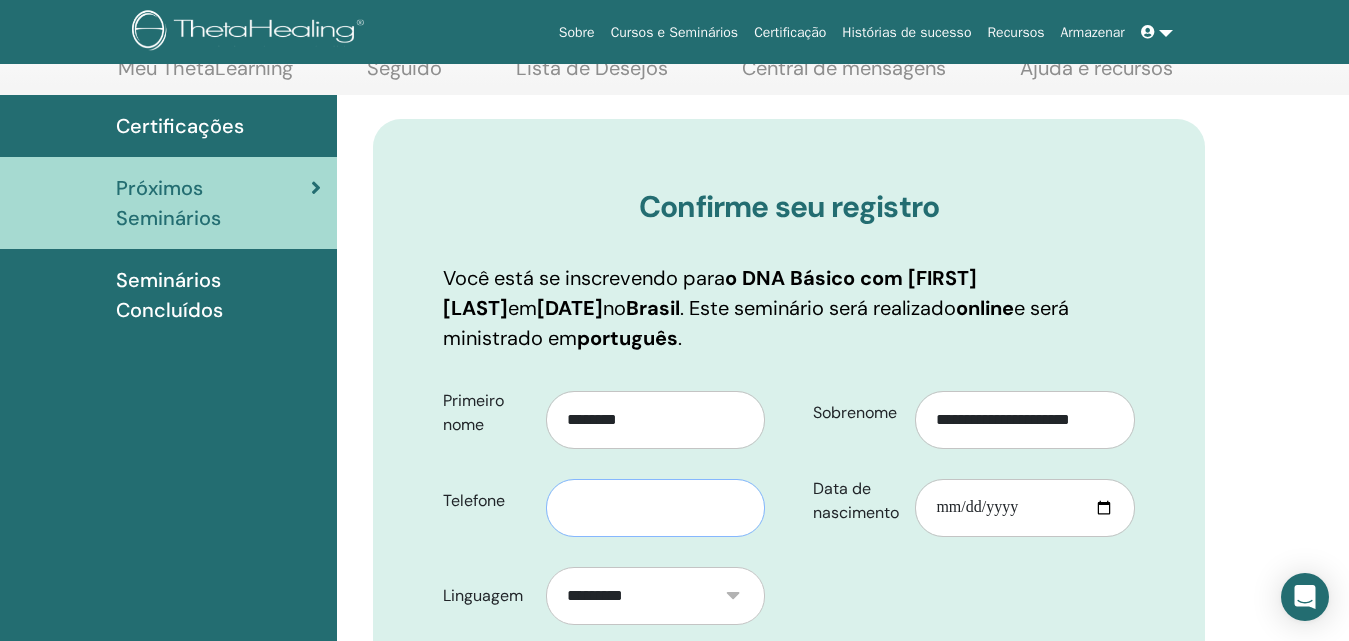 click at bounding box center (656, 508) 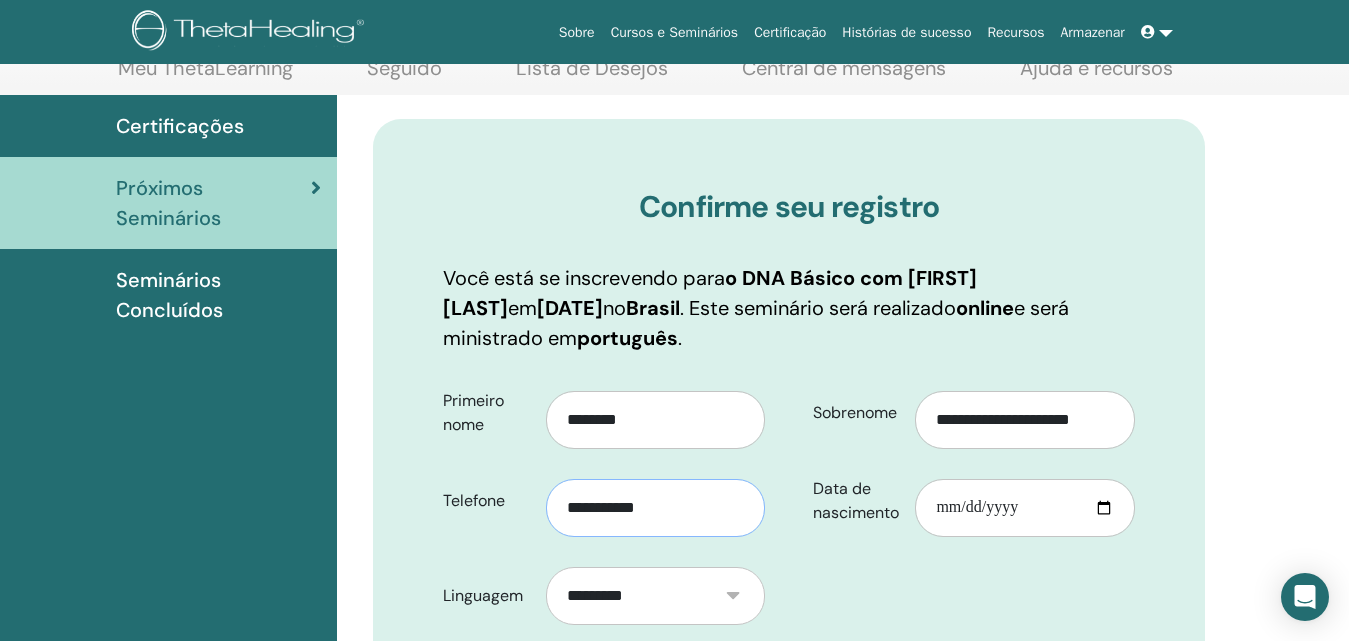 type on "**********" 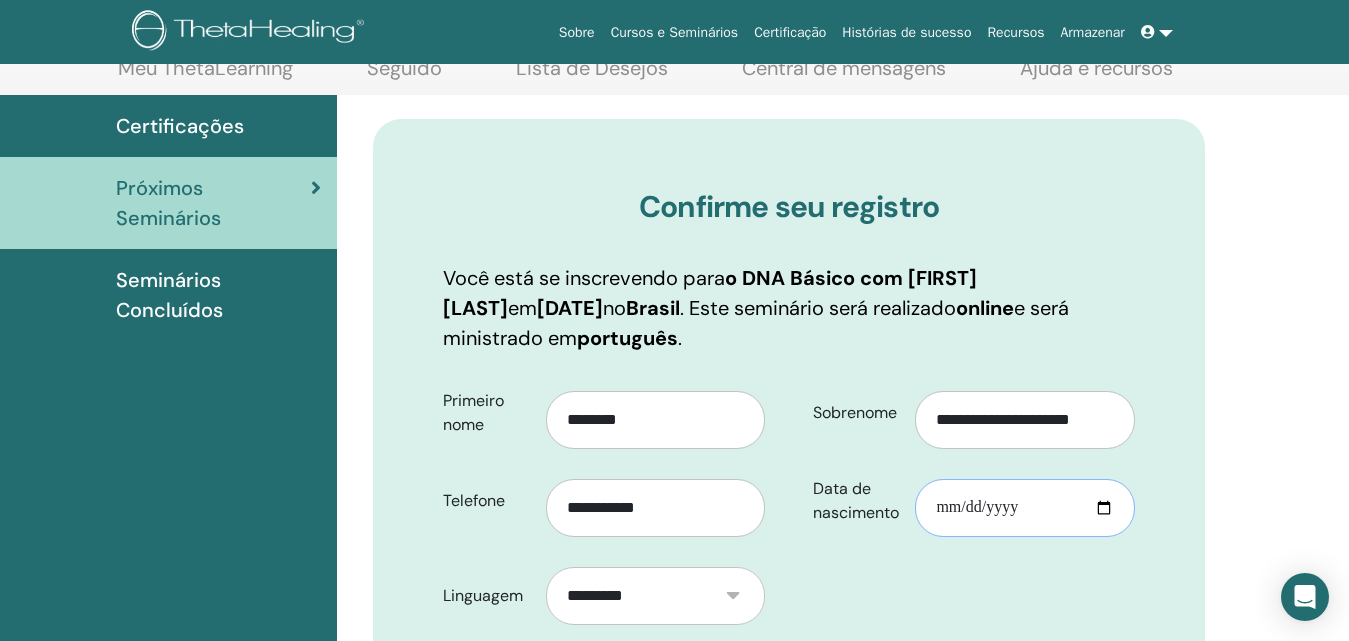 click on "Data de nascimento" at bounding box center [1025, 508] 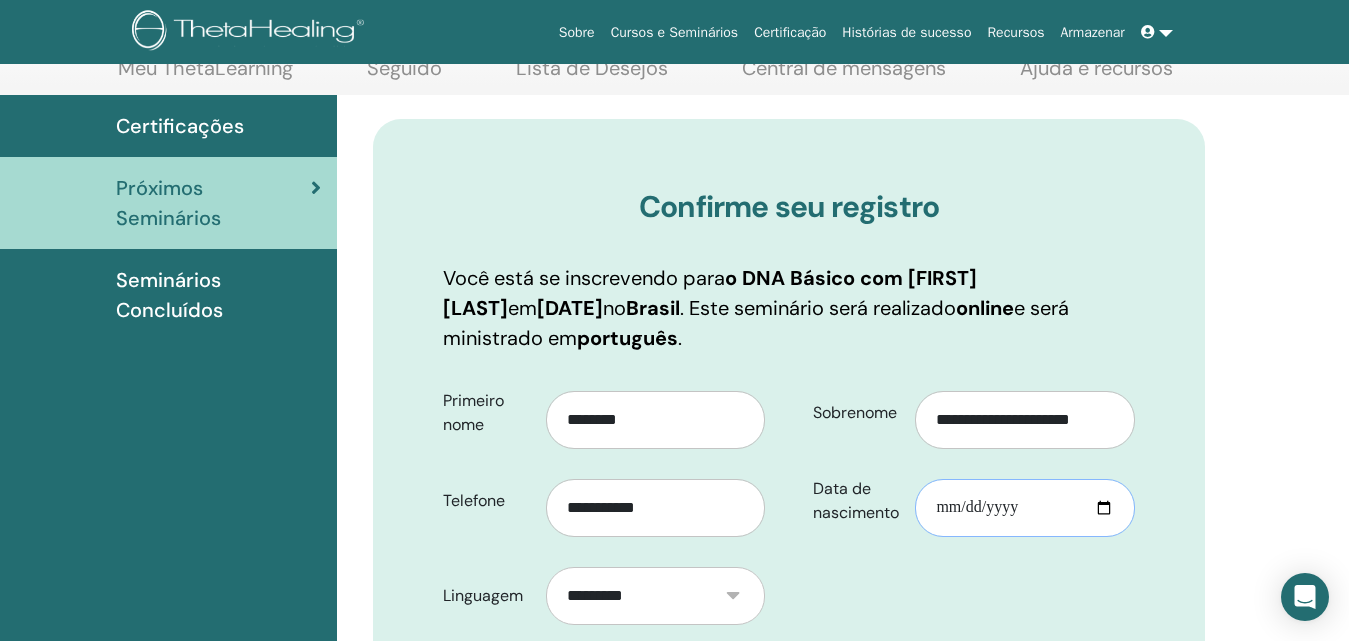 type on "**********" 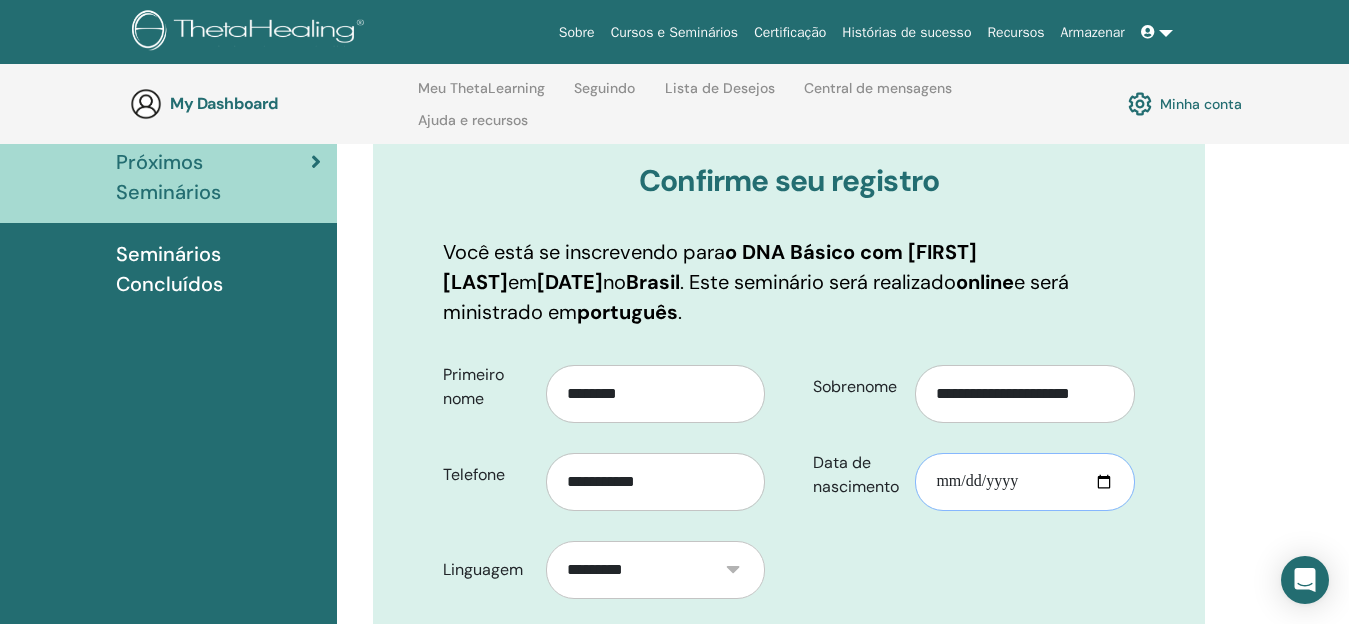 scroll, scrollTop: 240, scrollLeft: 0, axis: vertical 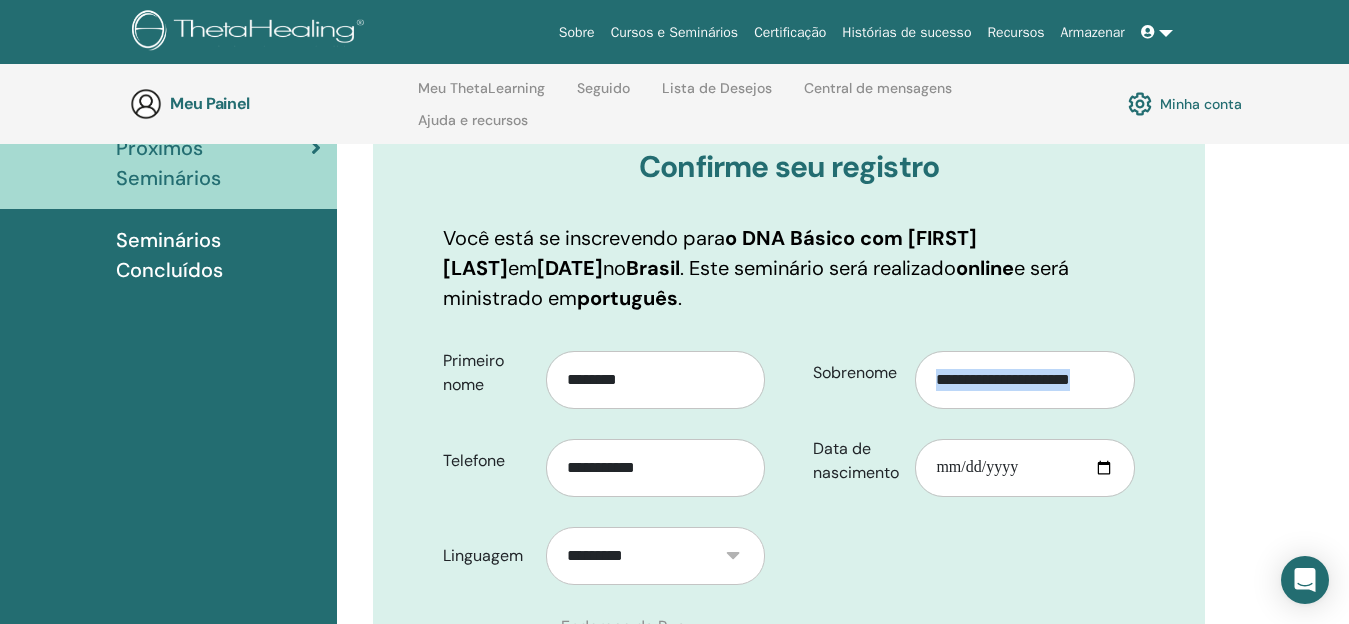 click on "Sobre
Cursos e Seminários
Certificação
Histórias de sucesso
Recursos
Armazenar
MF MARILISA FELICIO GRANDE VERGANI Meu ThetaLearning Meus ThetaHealers Meus Seminários Lista de Desejos Torne-se um Praticante Notificações Mensagens Minha conta Theta Apoiar Sair
Meu Painel
Seguido" at bounding box center (674, 72) 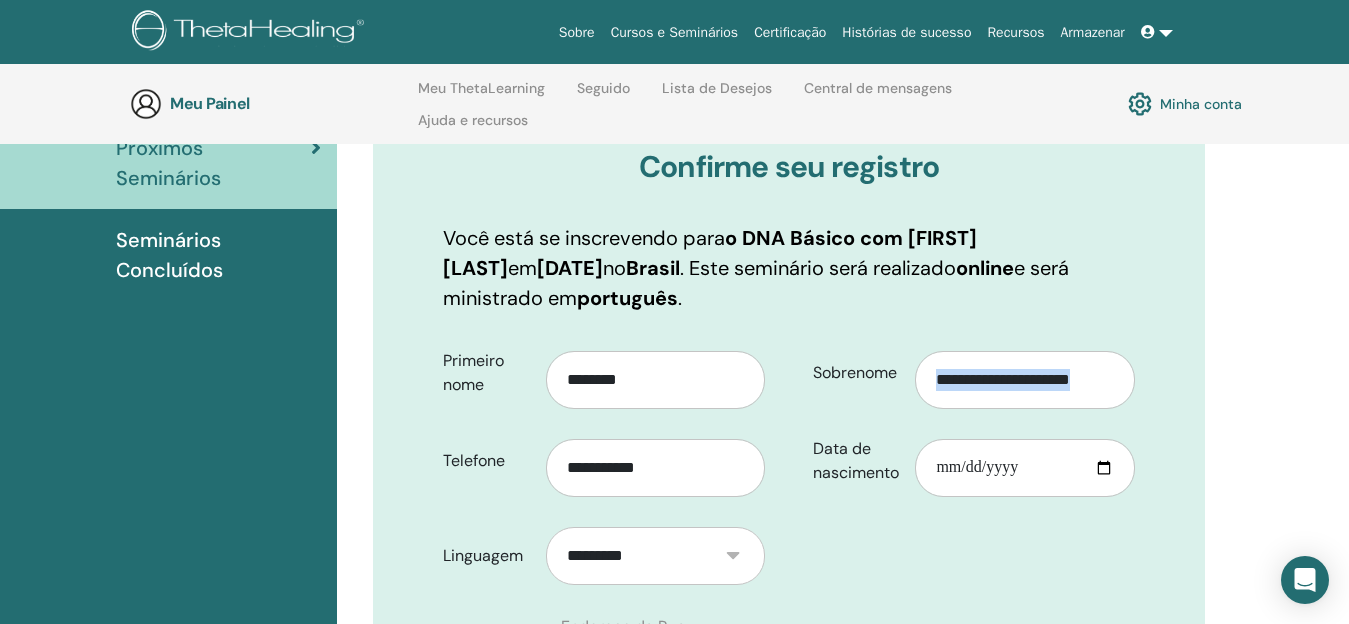 click on "Sobre
Cursos e Seminários
Certificação
Histórias de sucesso
Recursos
Armazenar
MF MARILISA FELICIO GRANDE VERGANI Meu ThetaLearning Meus ThetaHealers Meus Seminários Lista de Desejos Torne-se um Praticante Notificações Mensagens Minha conta Theta Apoiar Sair
Meu Painel
Seguido" at bounding box center [674, 72] 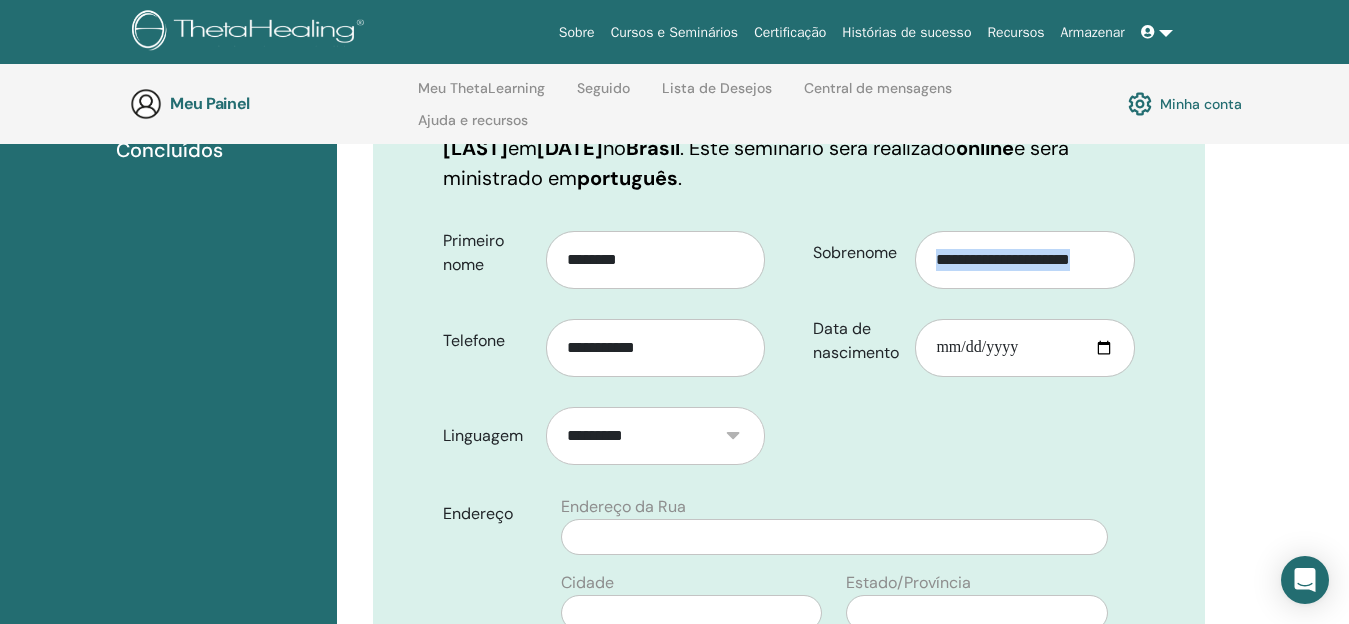 scroll, scrollTop: 400, scrollLeft: 0, axis: vertical 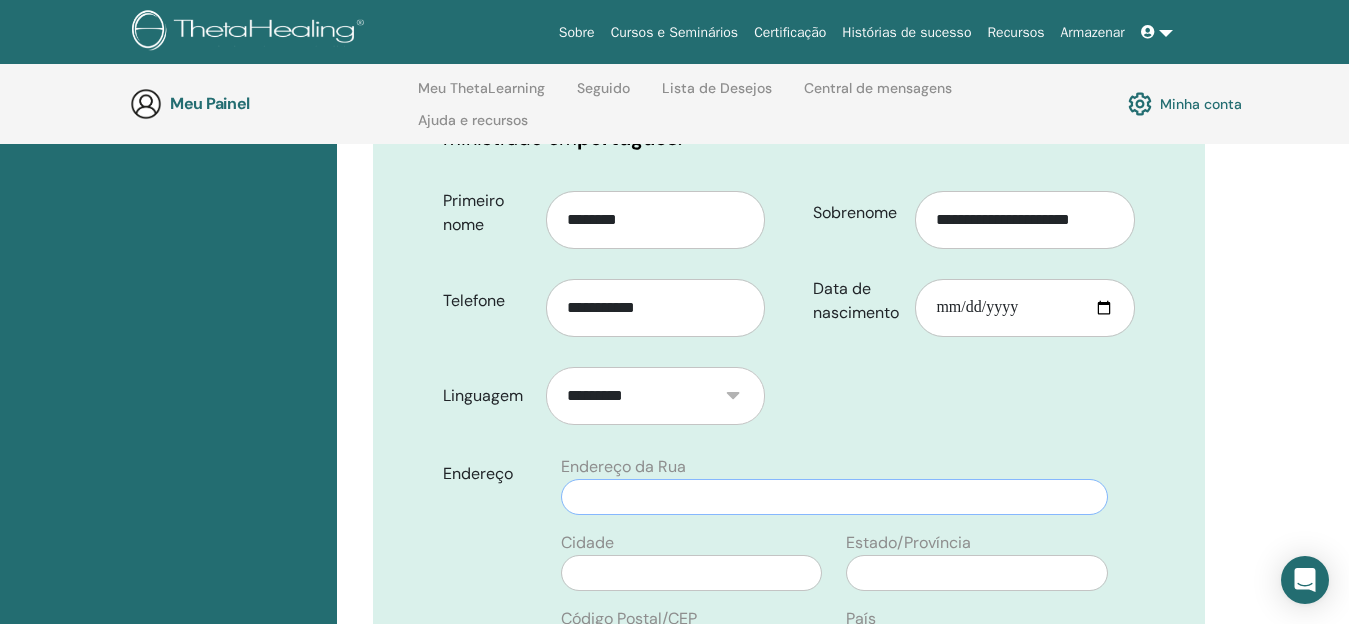 click at bounding box center (834, 497) 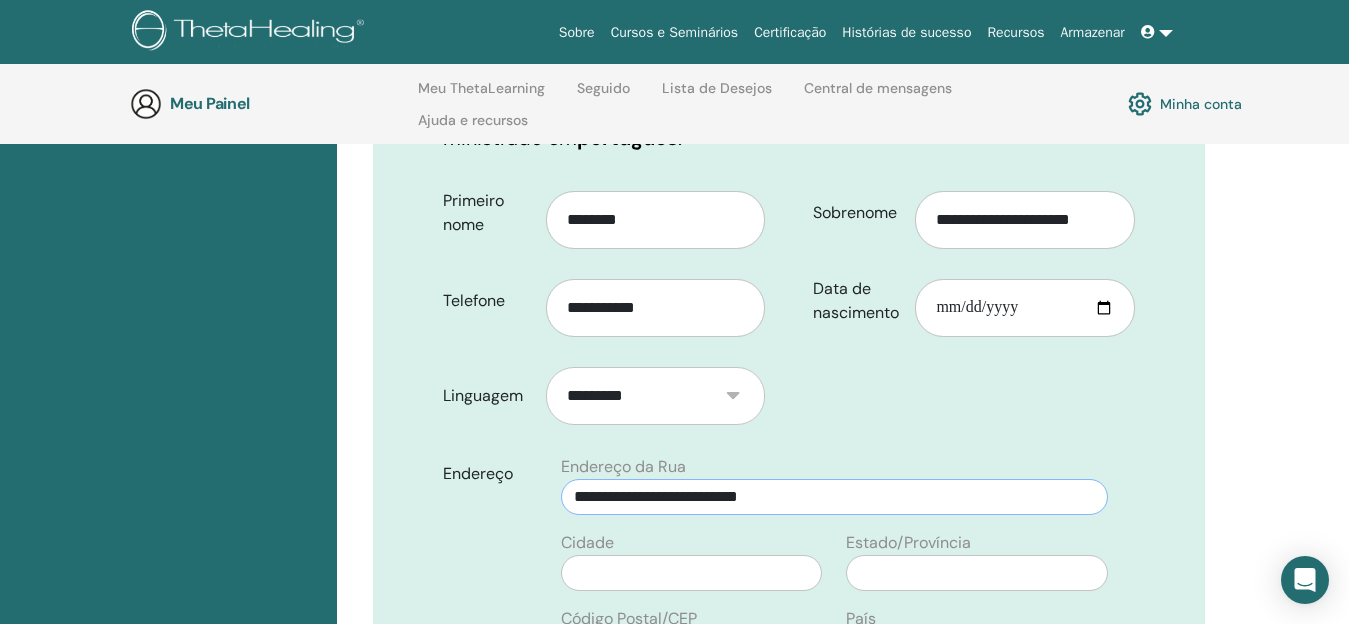 type on "**********" 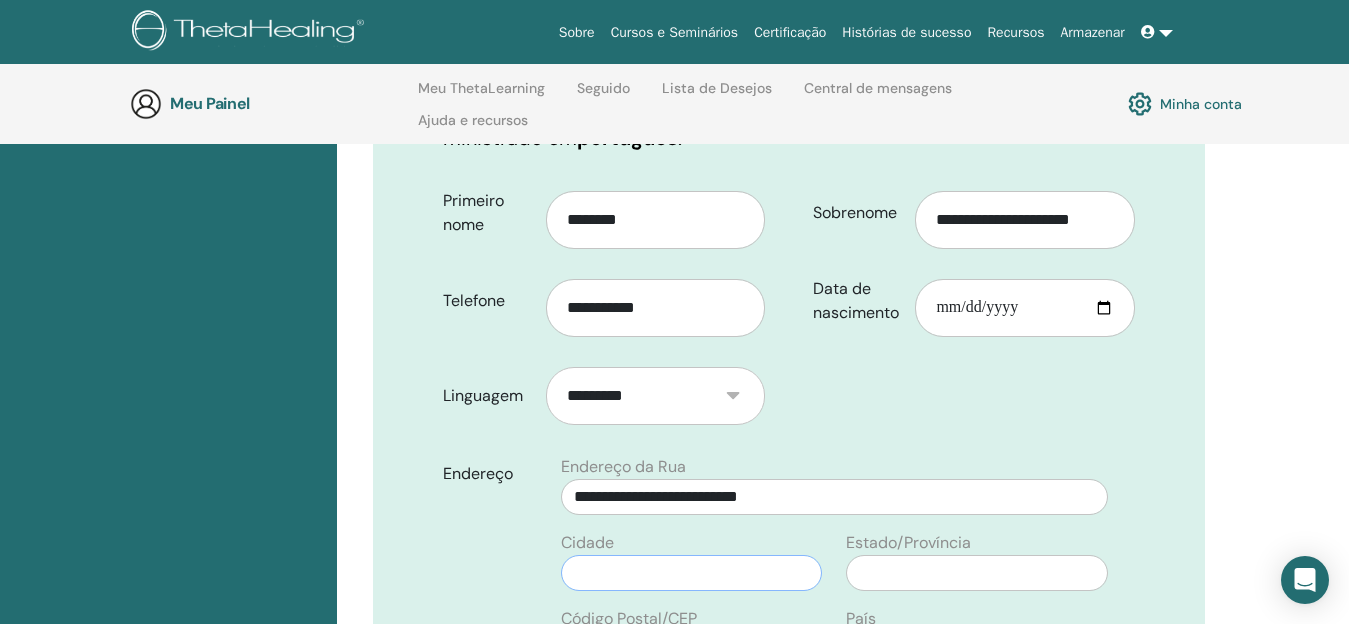 click at bounding box center [692, 573] 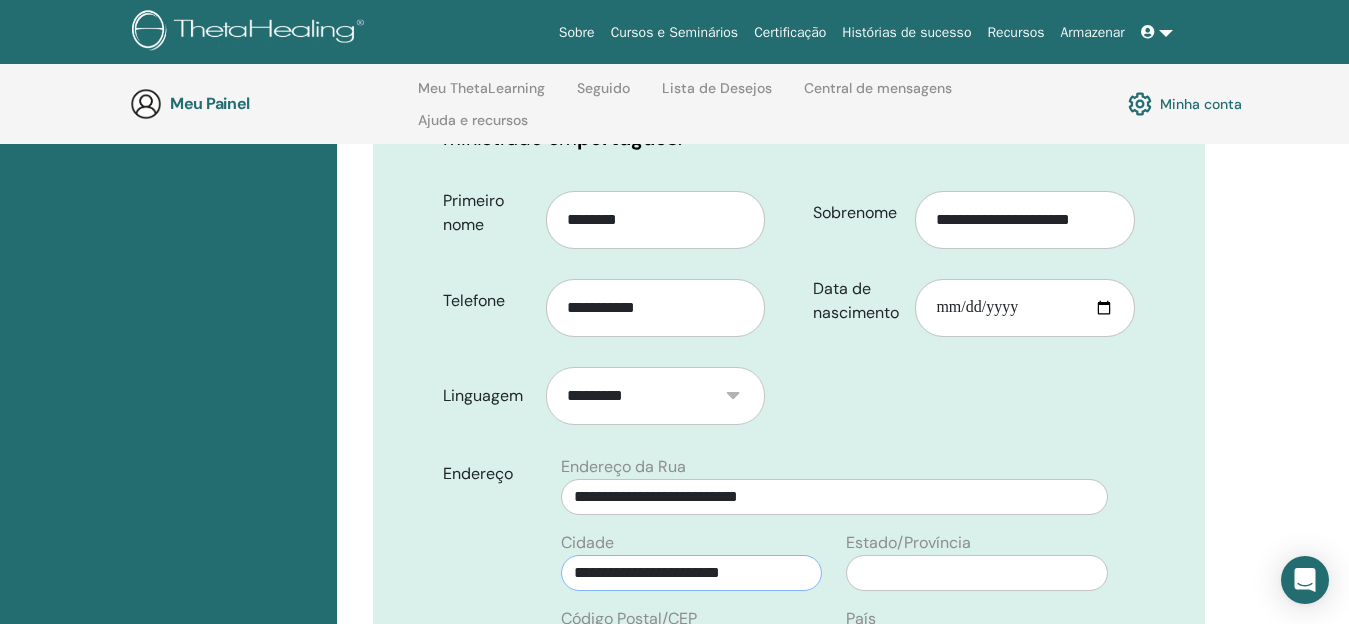 type on "**********" 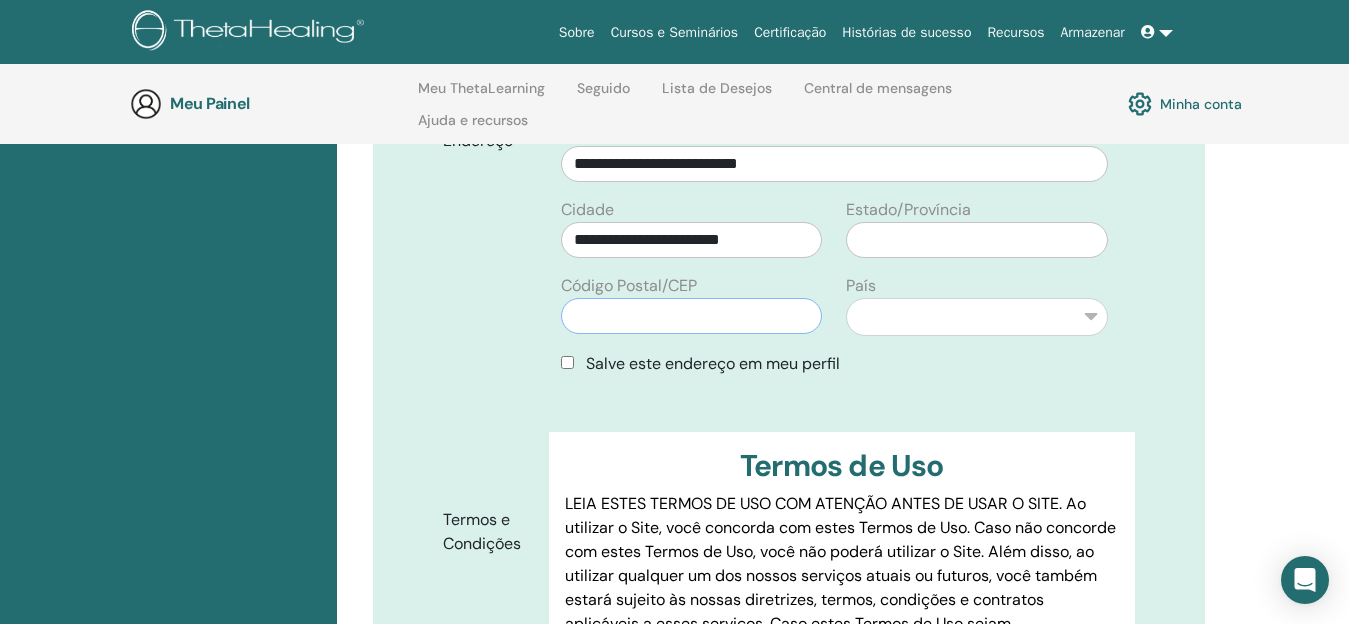scroll, scrollTop: 736, scrollLeft: 0, axis: vertical 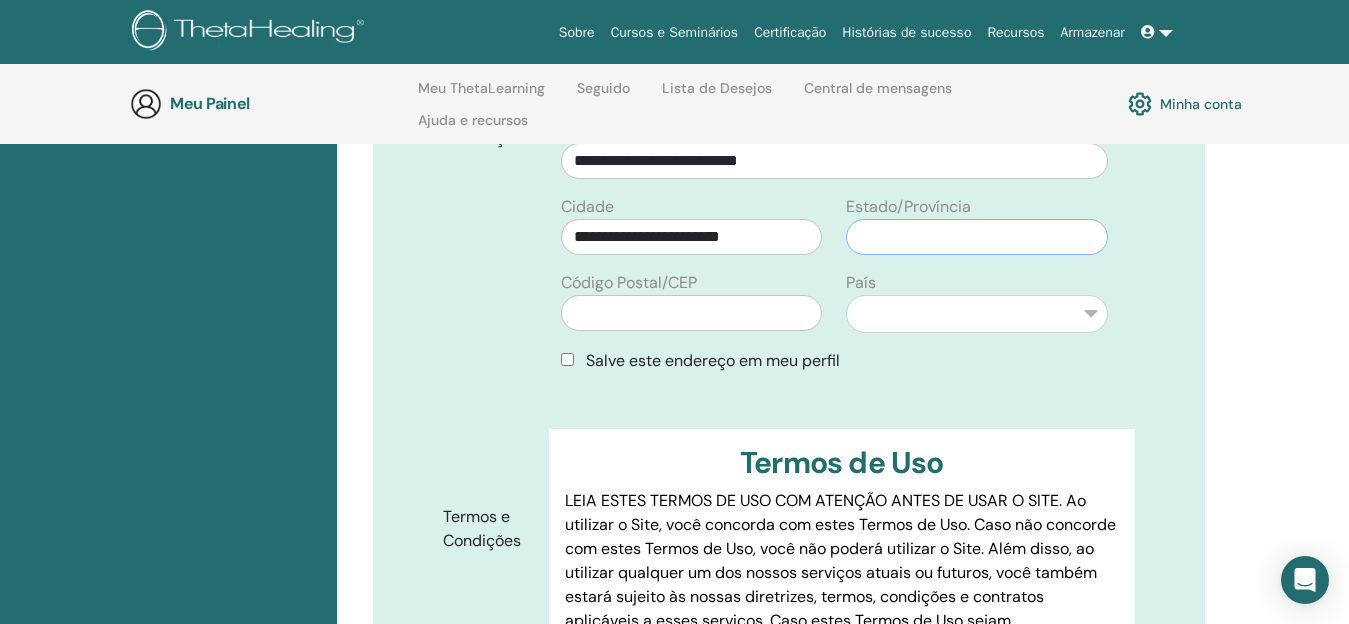 click at bounding box center (977, 237) 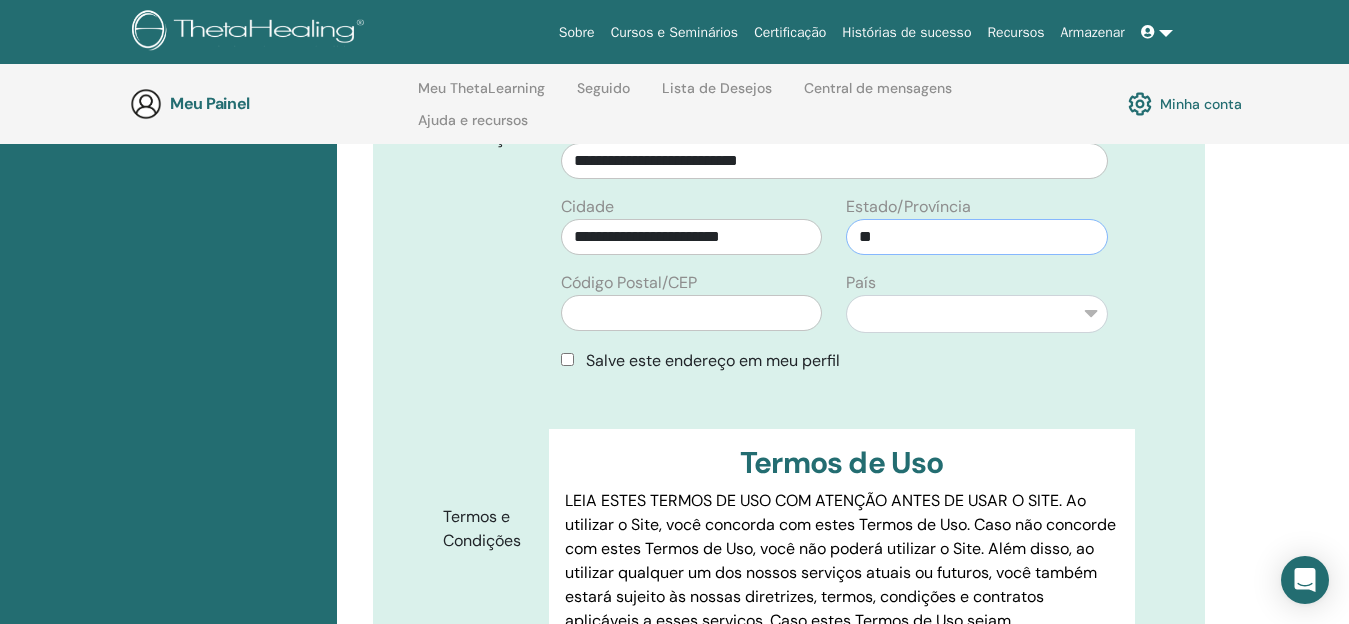 type on "**" 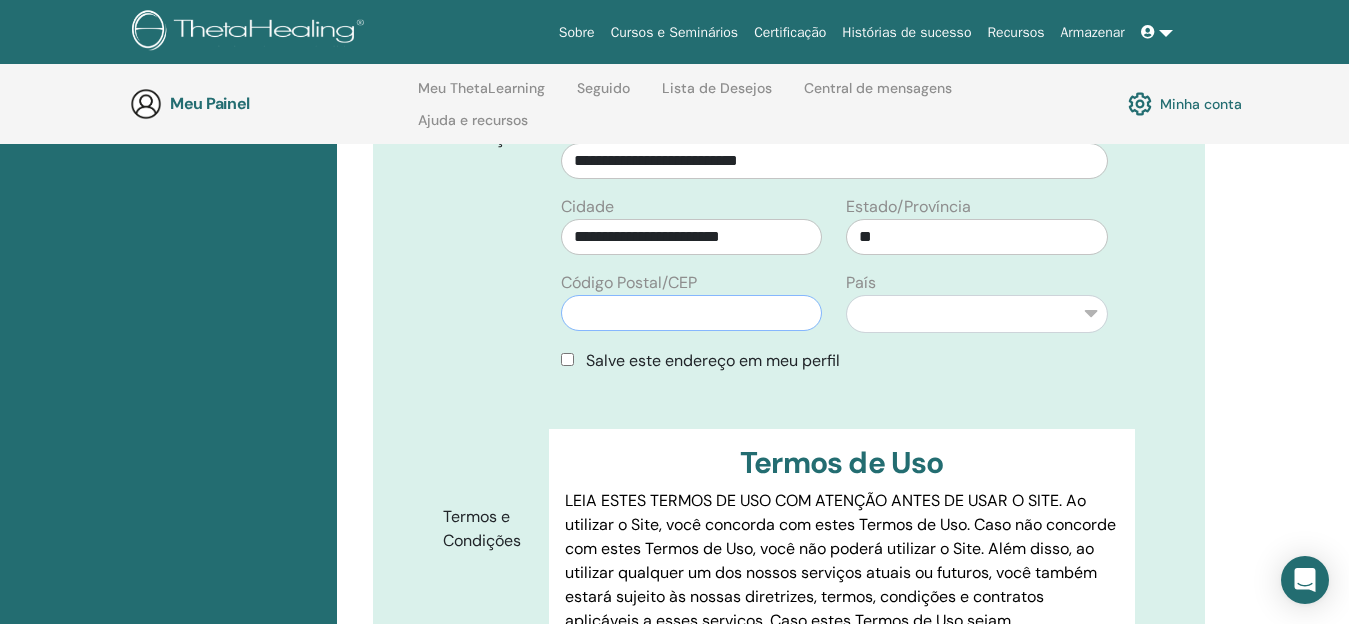 click at bounding box center [692, 313] 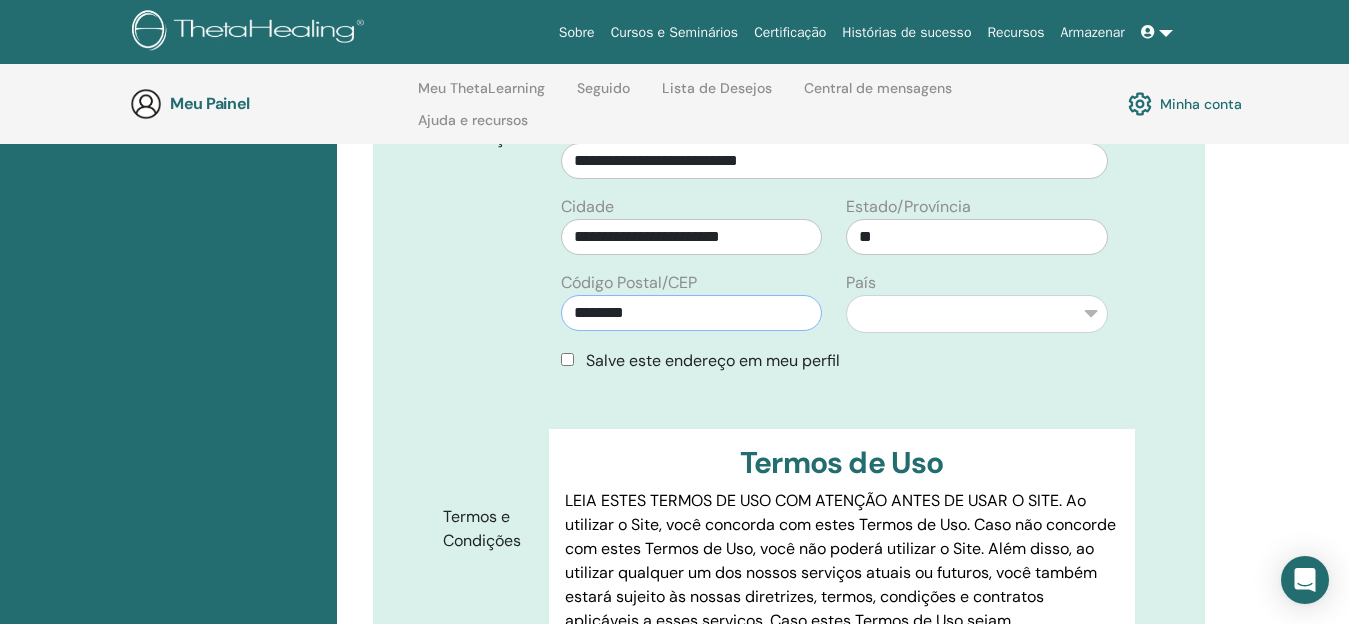 type on "********" 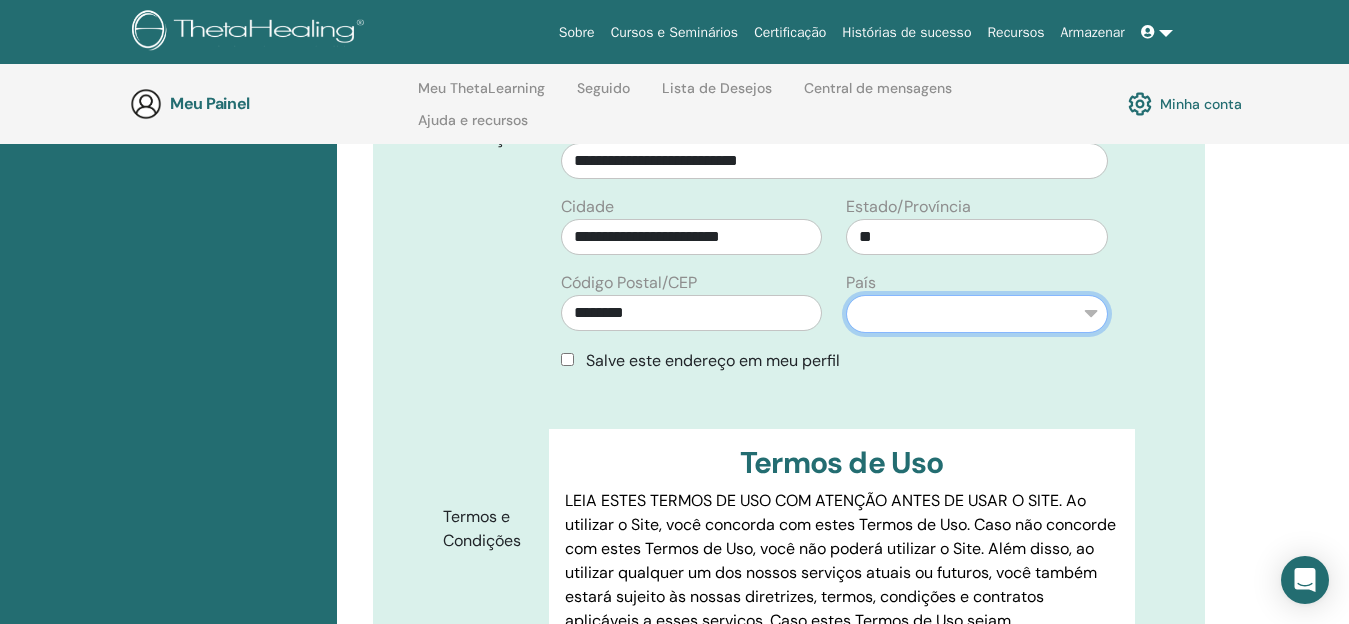 click on "**********" at bounding box center [977, 314] 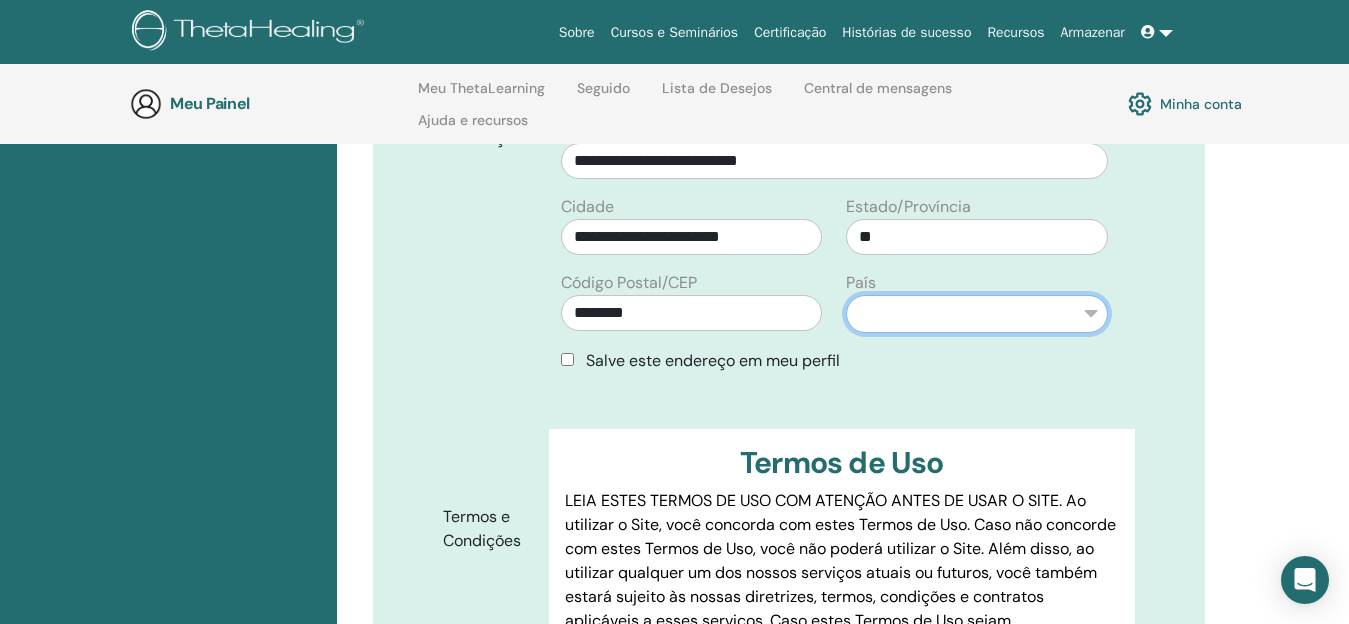 click on "**********" at bounding box center [977, 314] 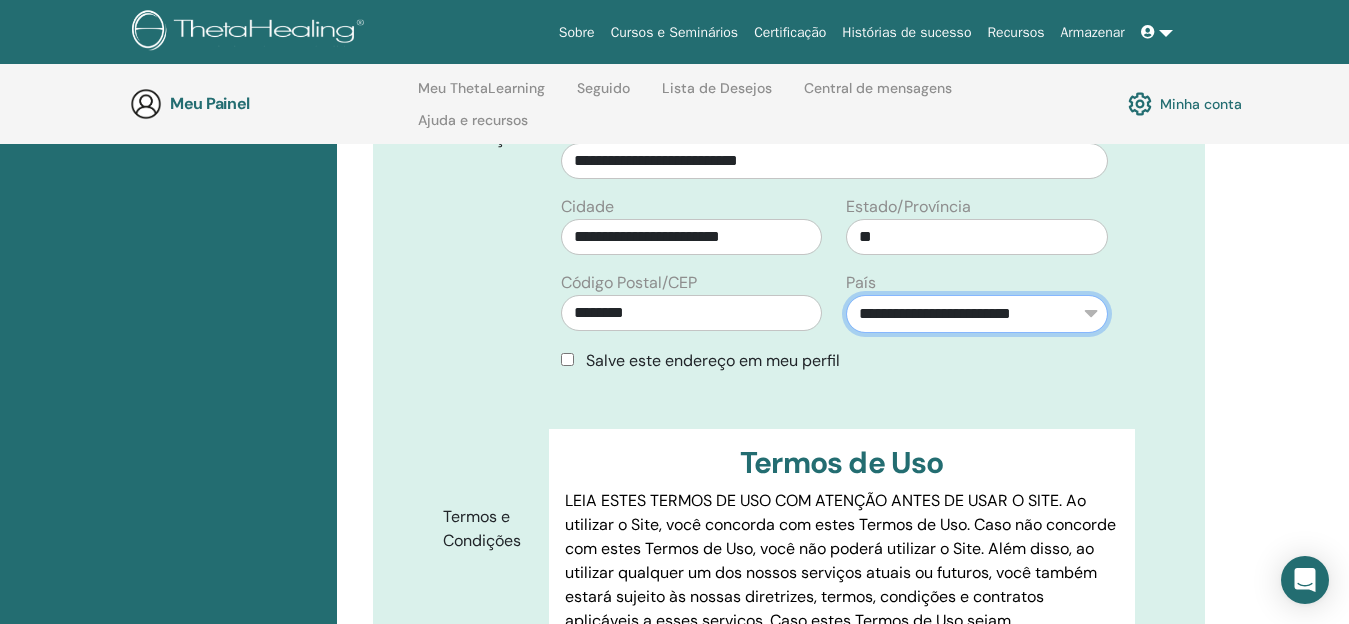 select on "**" 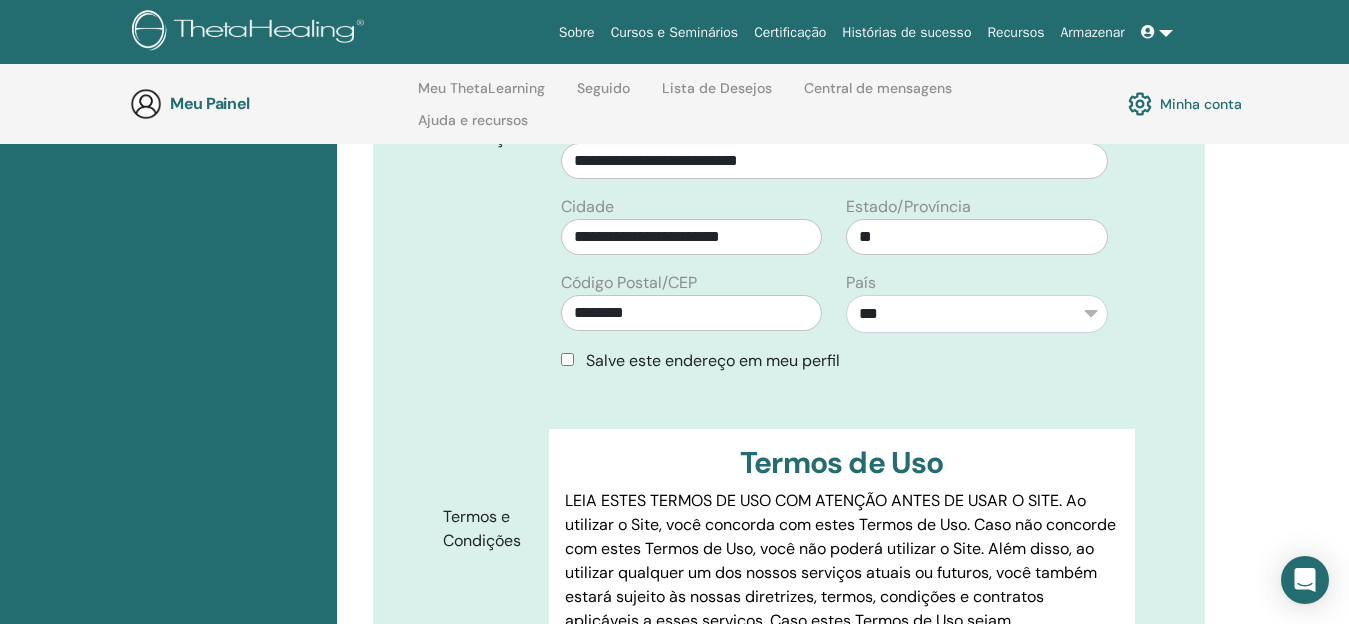 click on "LEIA ESTES TERMOS DE USO COM ATENÇÃO ANTES DE USAR O SITE. Ao utilizar o Site, você concorda com estes Termos de Uso. Caso não concorde com estes Termos de Uso, você não poderá utilizar o Site. Além disso, ao utilizar qualquer um dos nossos serviços atuais ou futuros, você também estará sujeito às nossas diretrizes, termos, condições e contratos aplicáveis a esses serviços. Caso estes Termos de Uso sejam inconsistentes com as diretrizes, termos e contratos aplicáveis a esses serviços, estes Termos de Uso prevalecerão." at bounding box center (840, 584) 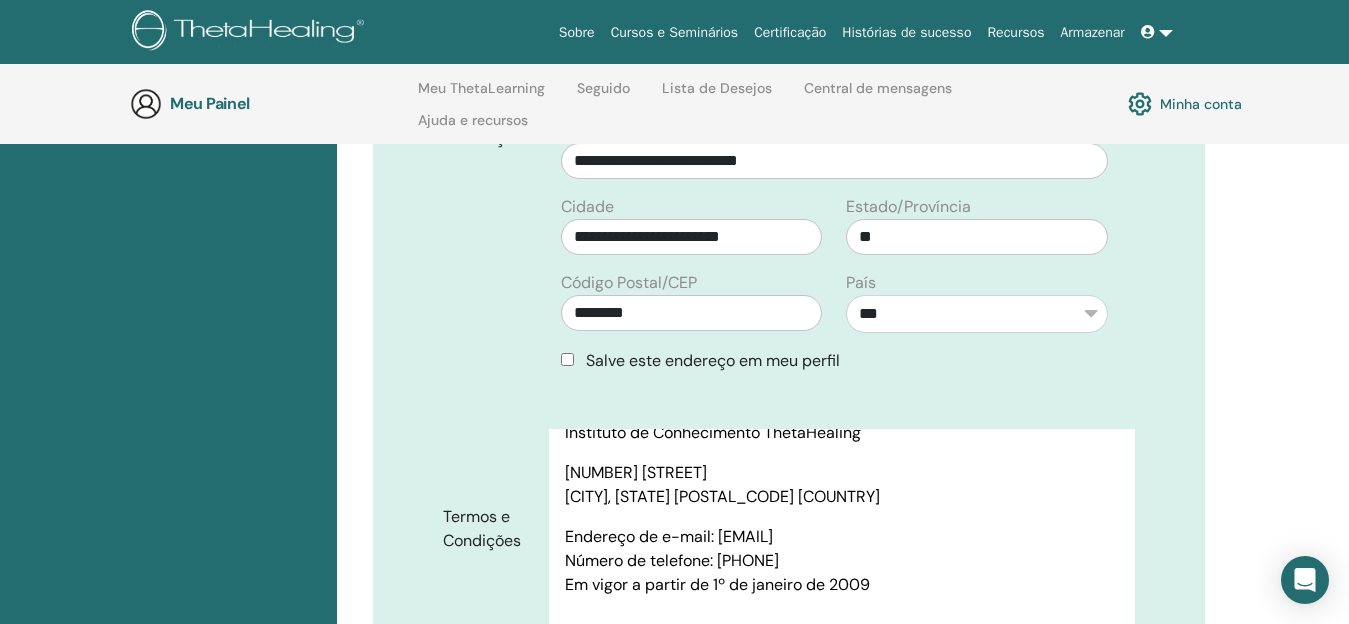 scroll, scrollTop: 12437, scrollLeft: 0, axis: vertical 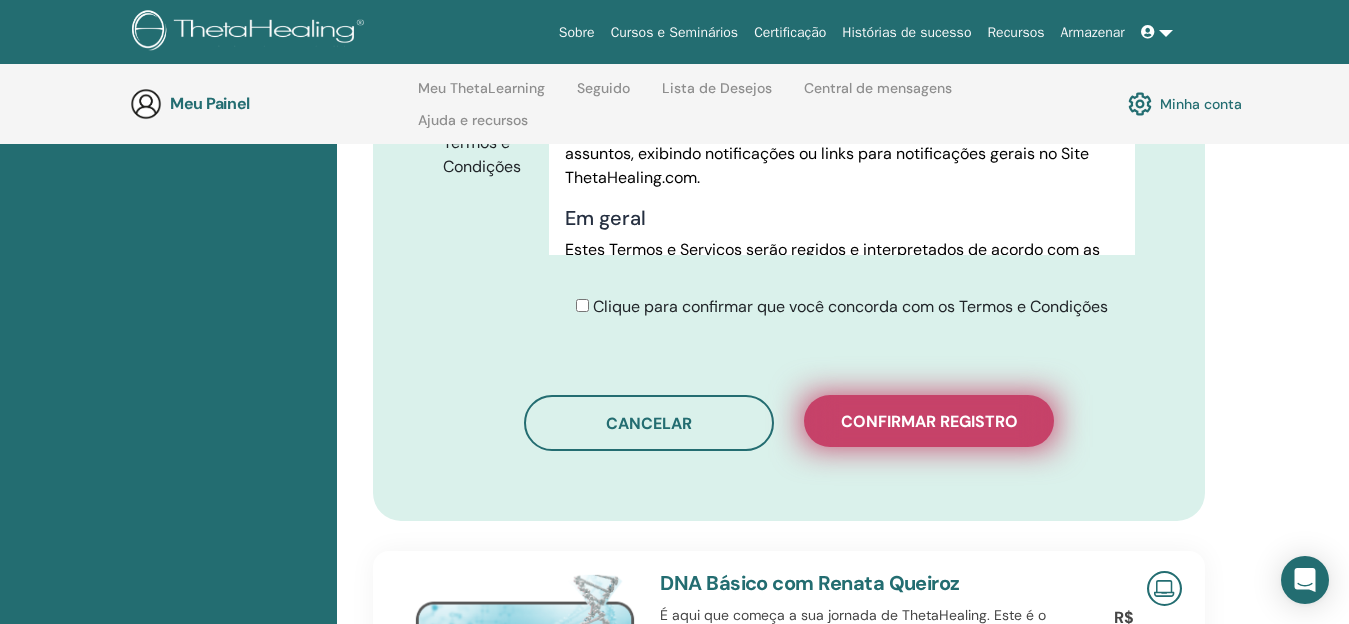 click on "Confirmar registro" at bounding box center (929, 421) 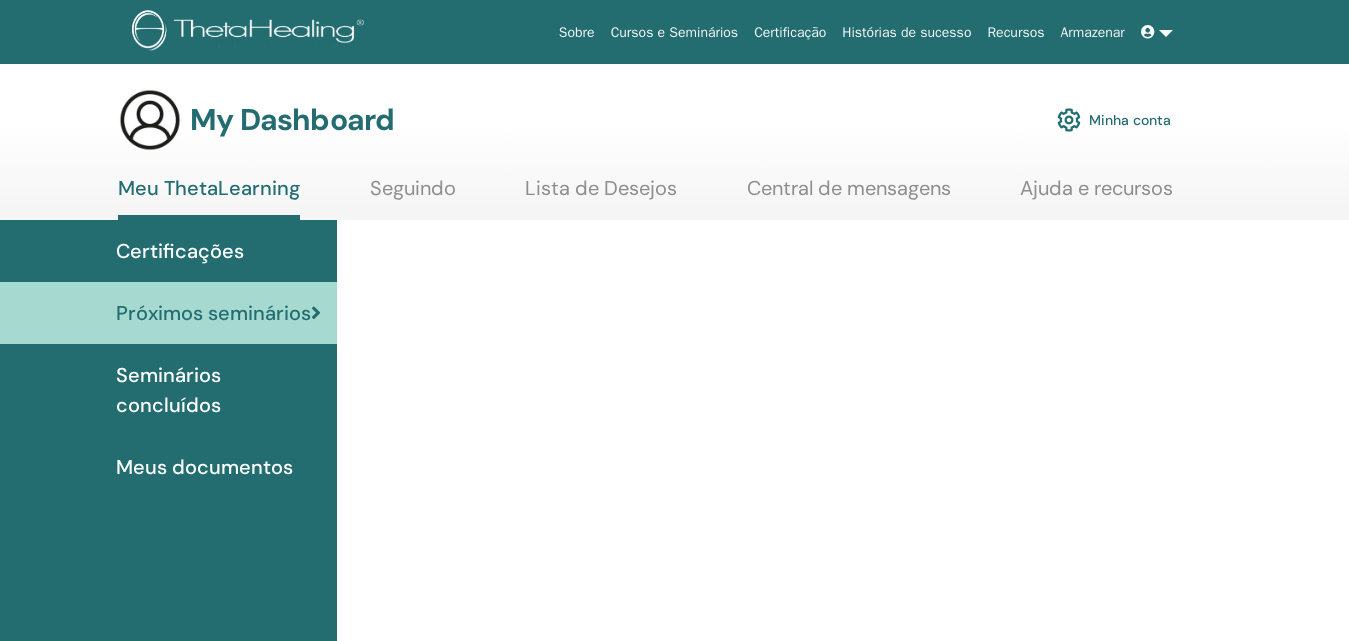 scroll, scrollTop: 0, scrollLeft: 0, axis: both 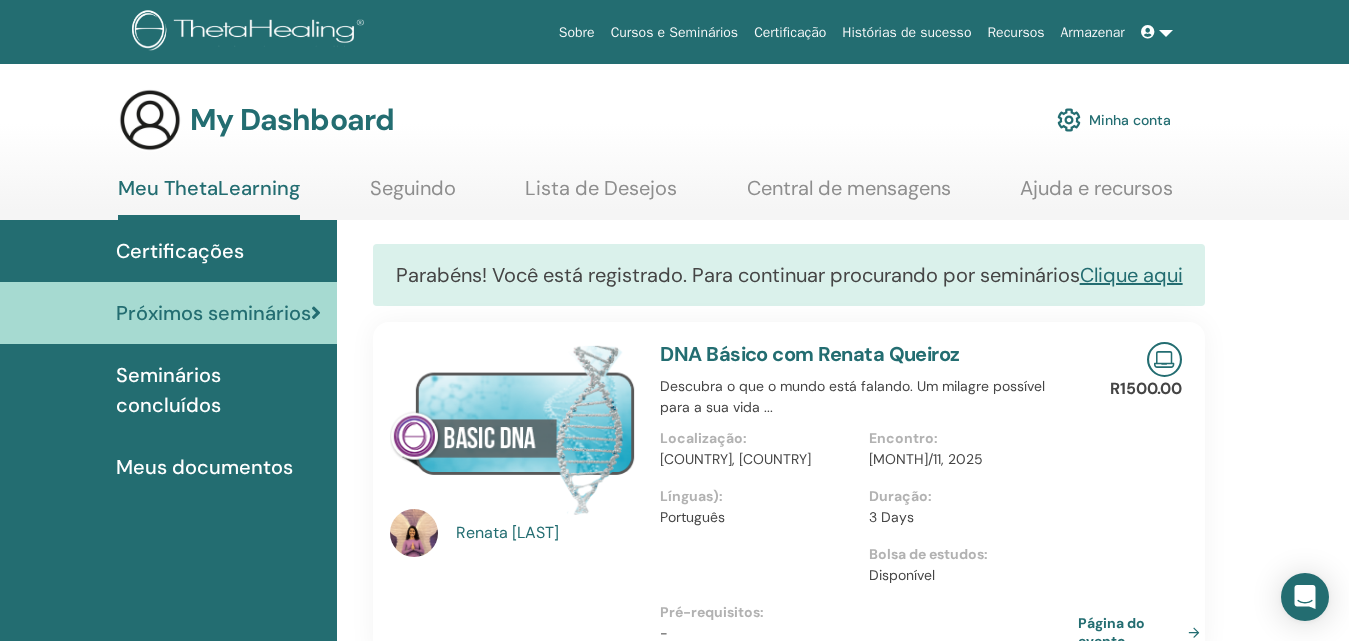click on "[FIRST]   [LAST] DNA Básico com [FIRST] Descubra o que o mundo está falando. Um milagre possível para a sua vida ... Localização : [COUNTRY], [COUNTRY] Encontro : [MONTH]/11, 2025 Línguas) : Português Duração : 3 Days Bolsa de estudos : Disponível Pré-requisitos : - R1500.00 Página do evento" at bounding box center [789, 491] 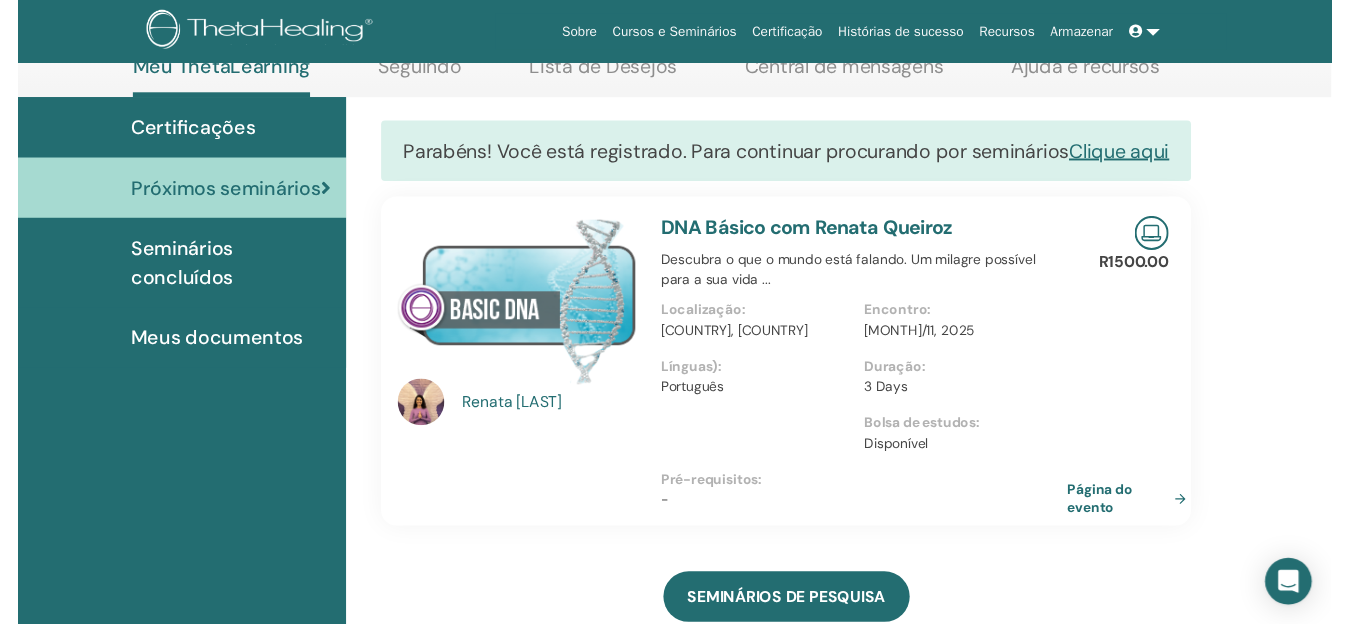 scroll, scrollTop: 245, scrollLeft: 0, axis: vertical 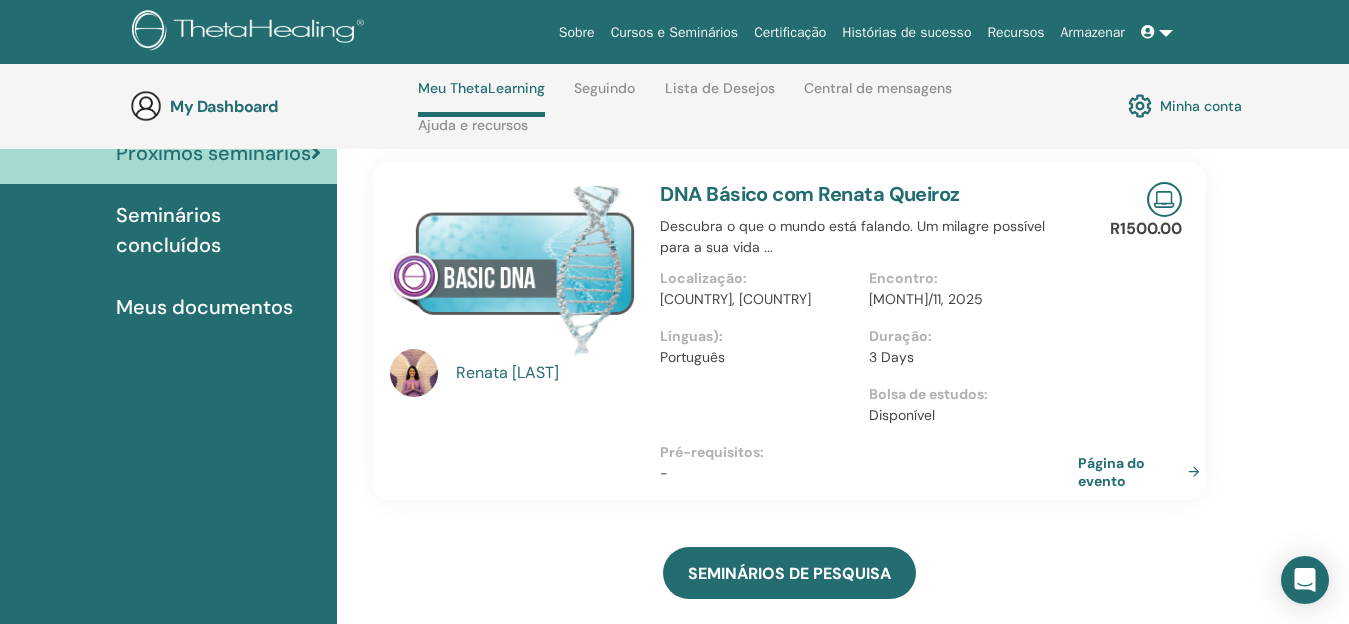 click on "Sobre
Cursos e Seminários
Certificação
Histórias de sucesso
Recursos
Armazenar
MF MARILISA FELICIO GRANDE VERGANI Meu ThetaLearning Meus ThetaHealers Meus Seminários Lista de Desejos Torne-se um Praticante Notificações 1 Mensagens Minha conta Theta Apoiar Sair
My Dashboard
Seguindo" at bounding box center (674, 67) 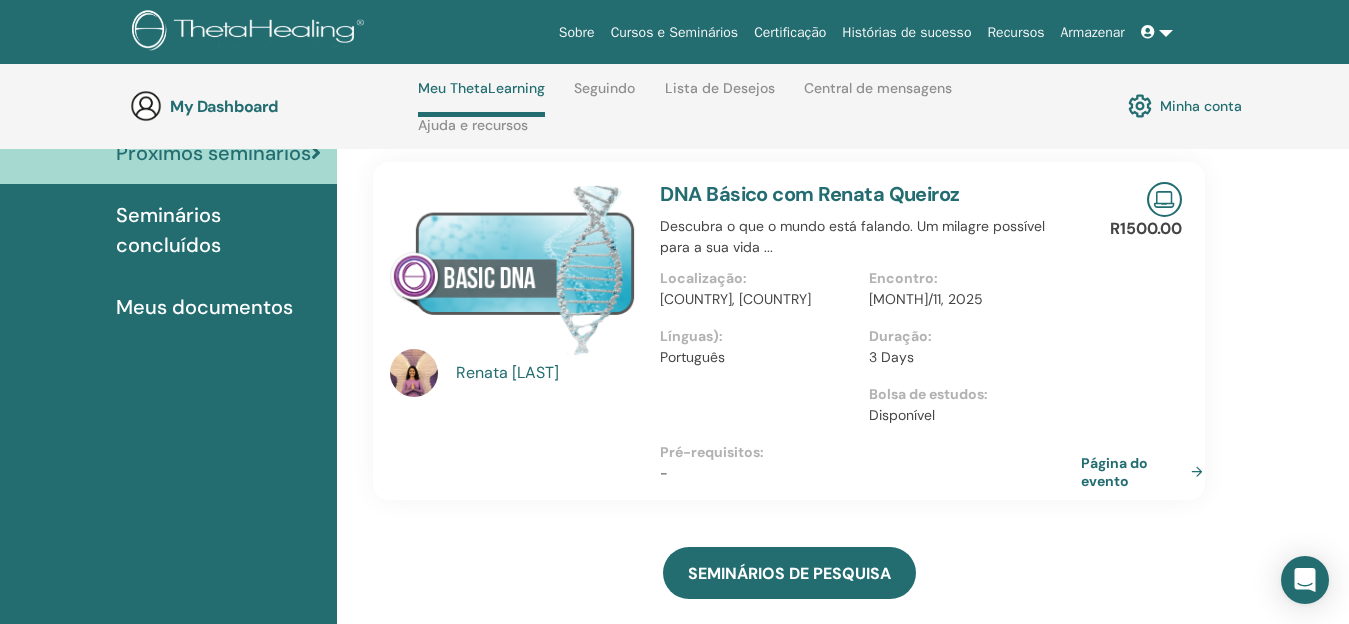 click on "Página do evento" at bounding box center [1146, 472] 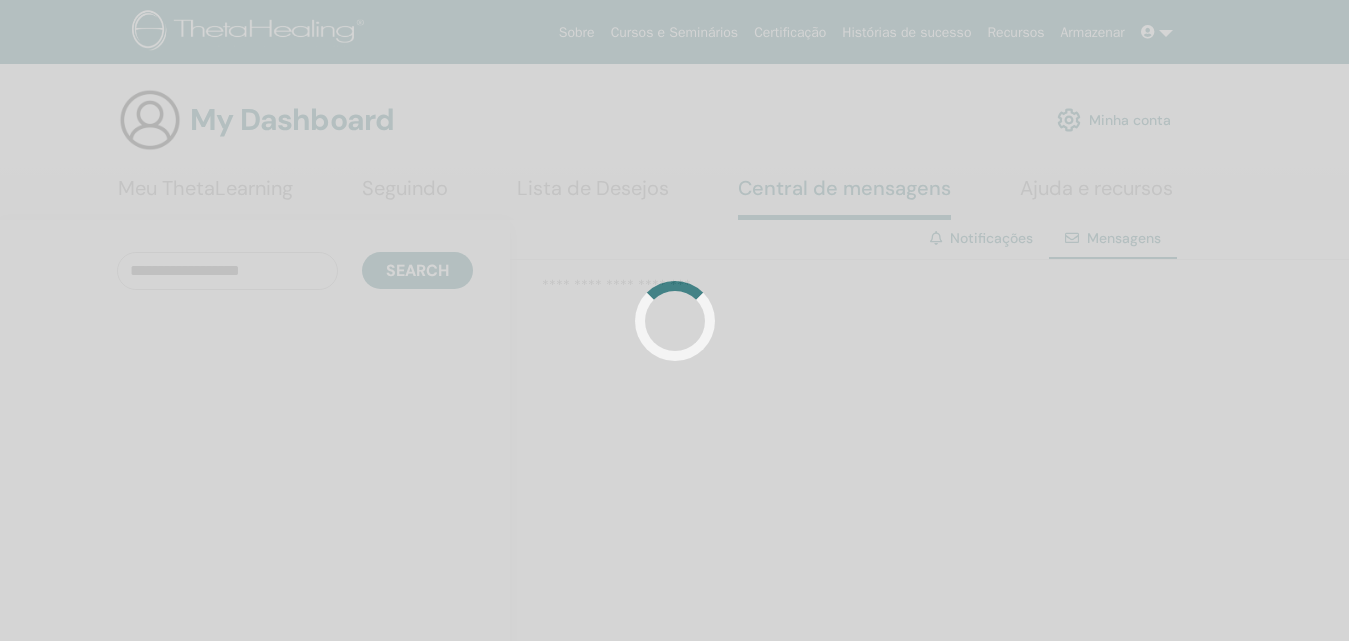 scroll, scrollTop: 0, scrollLeft: 0, axis: both 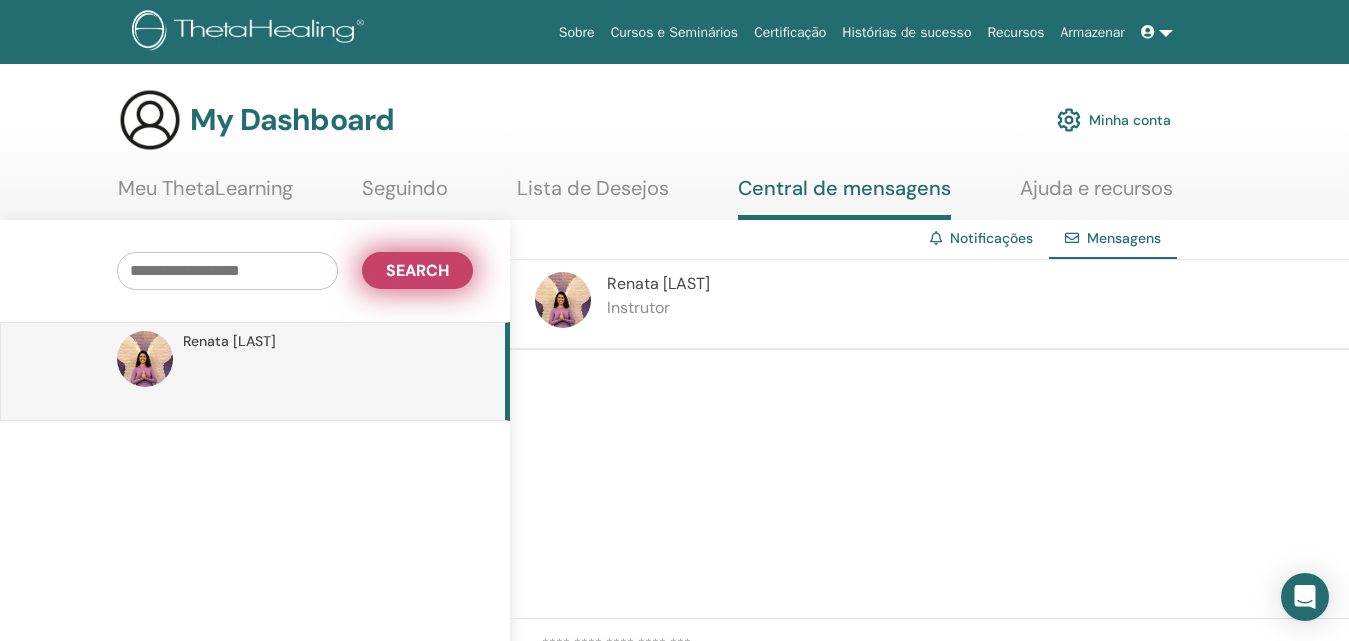 click on "Search" at bounding box center [417, 270] 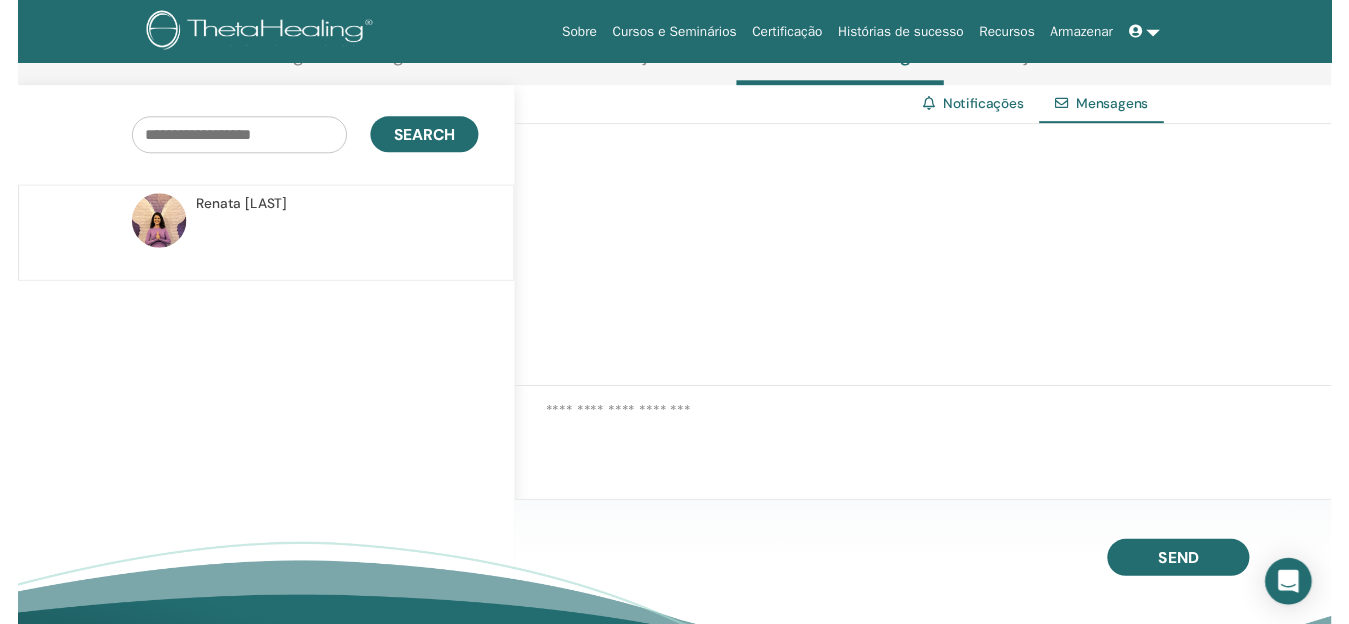 scroll, scrollTop: 245, scrollLeft: 0, axis: vertical 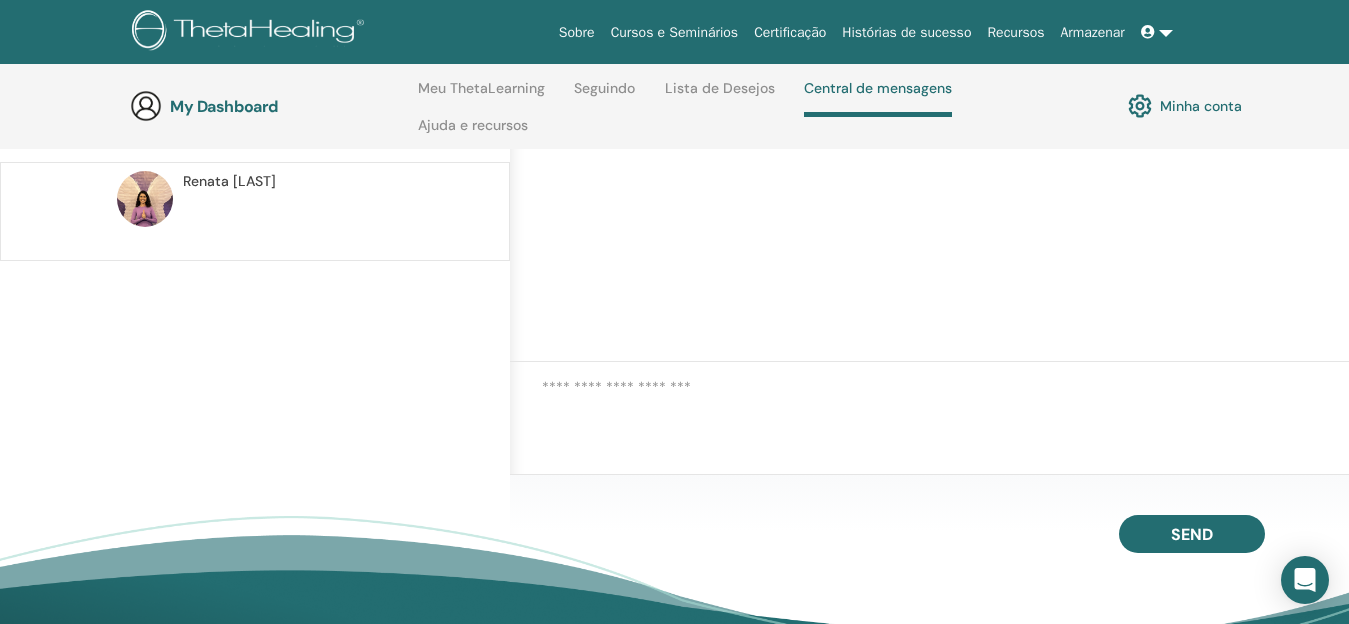 click on "Renata   Queiroz" at bounding box center [229, 181] 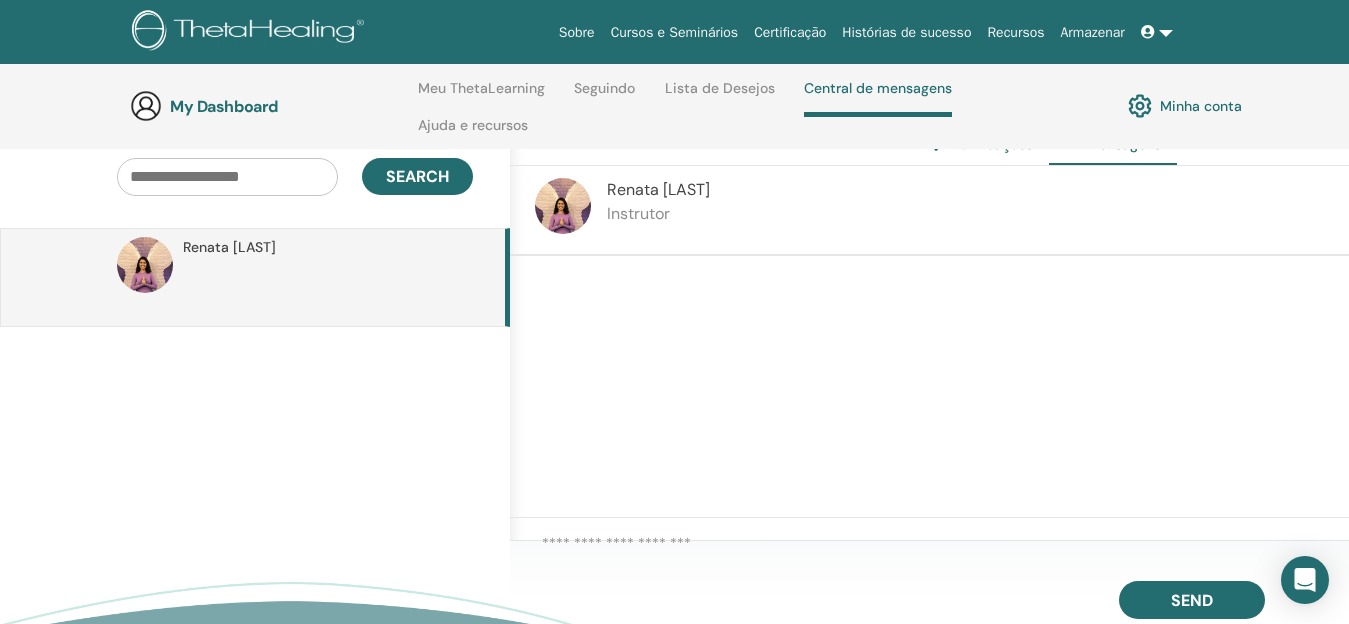 scroll, scrollTop: 165, scrollLeft: 0, axis: vertical 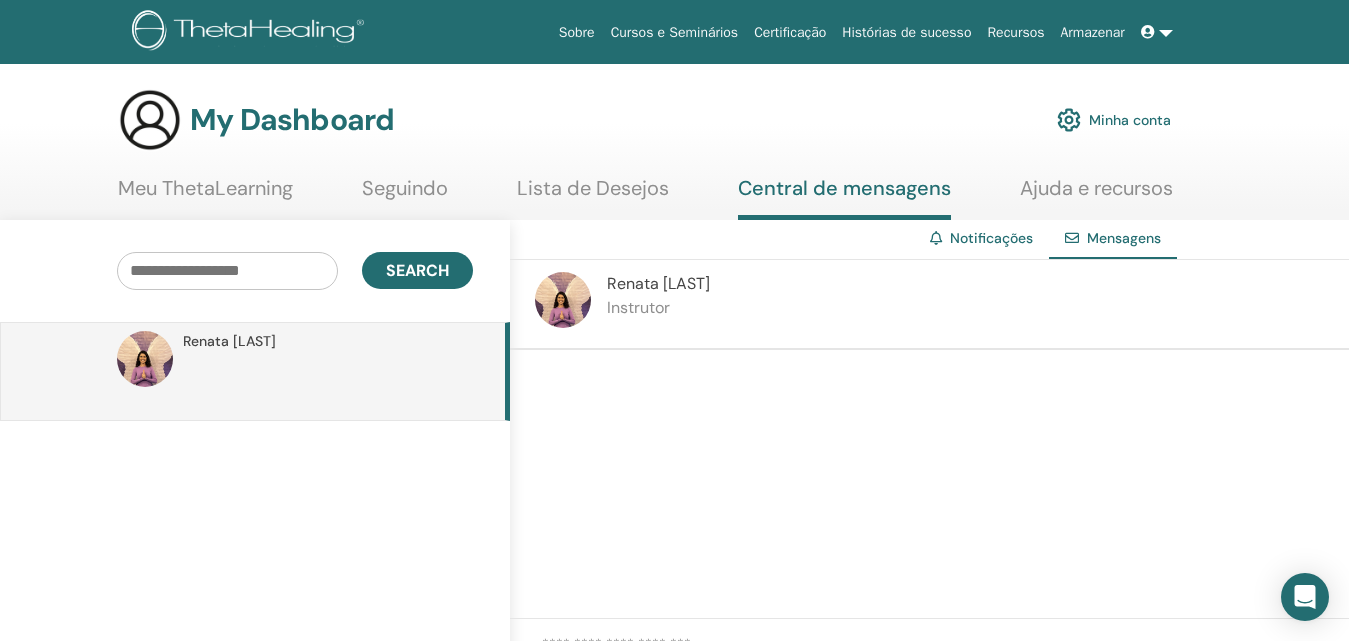click on "Central de mensagens" at bounding box center (844, 198) 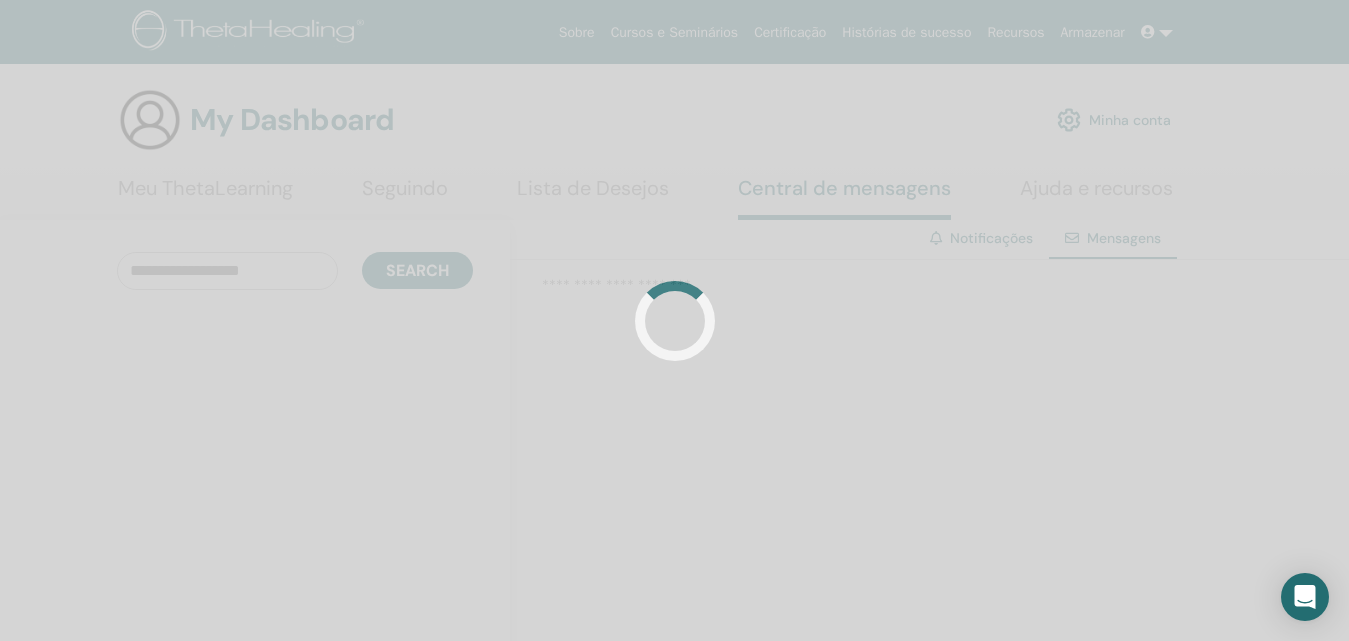 scroll, scrollTop: 0, scrollLeft: 0, axis: both 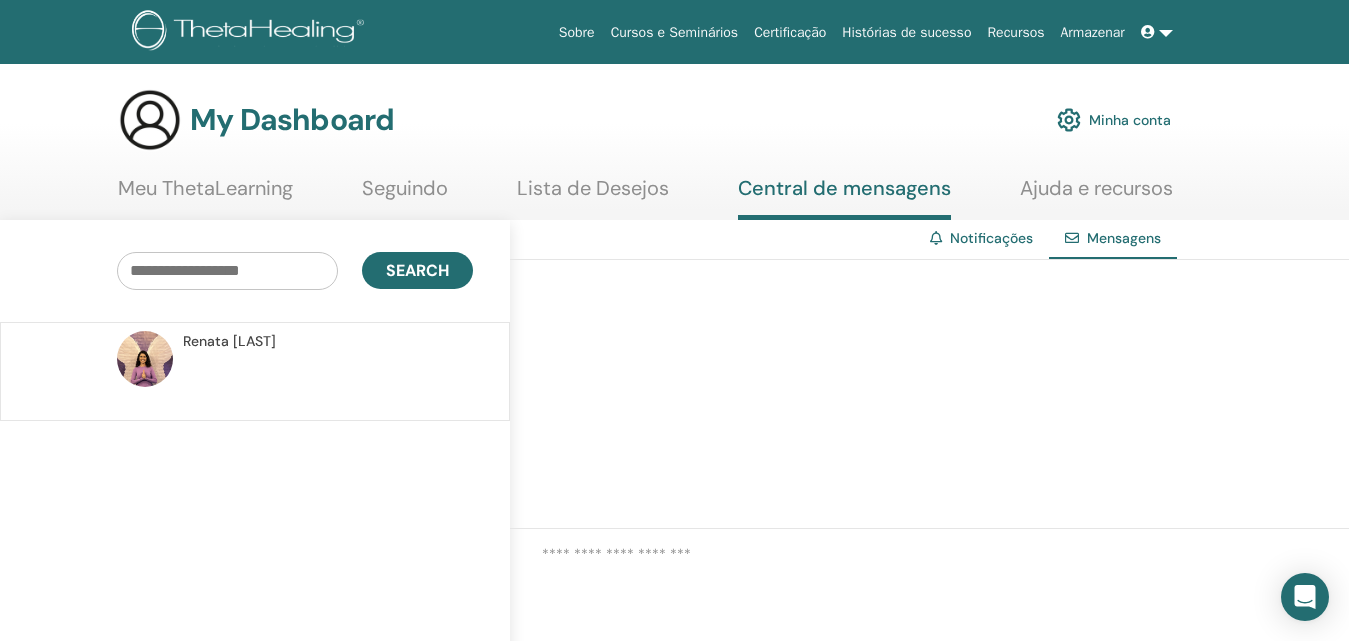 click on "Mensagens" at bounding box center [1124, 238] 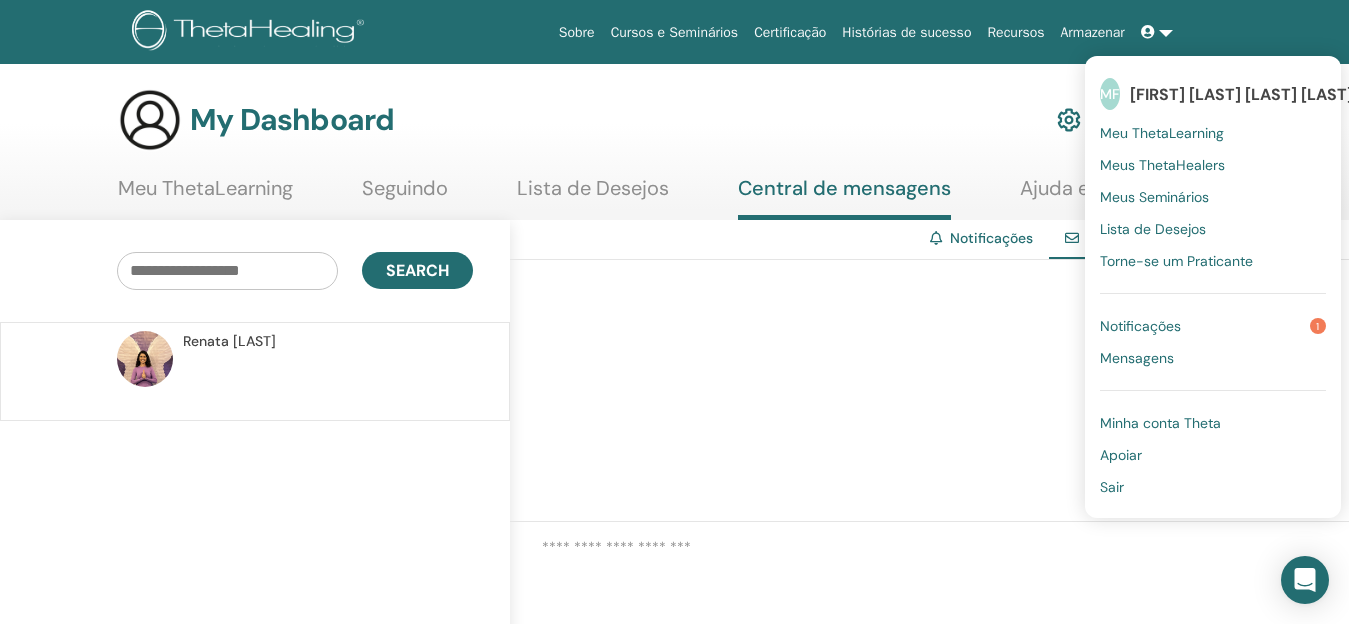 click on "Notificações" at bounding box center (1140, 326) 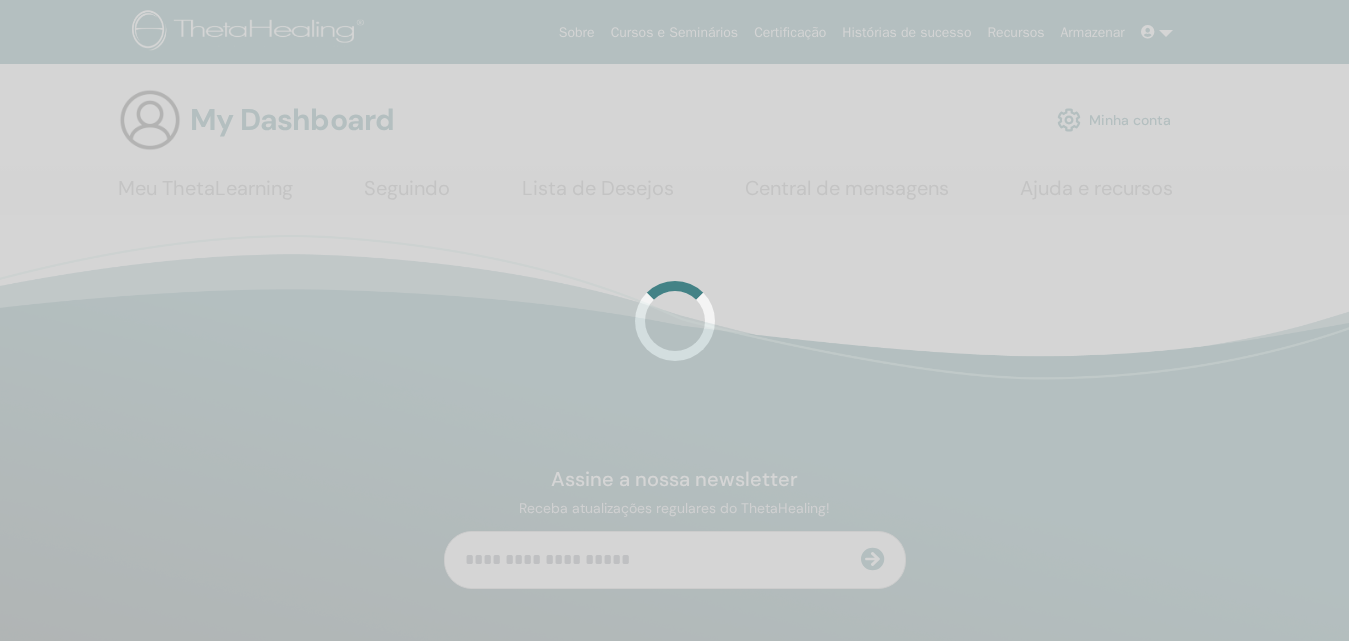 scroll, scrollTop: 0, scrollLeft: 0, axis: both 